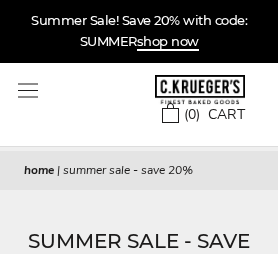 scroll, scrollTop: 0, scrollLeft: 0, axis: both 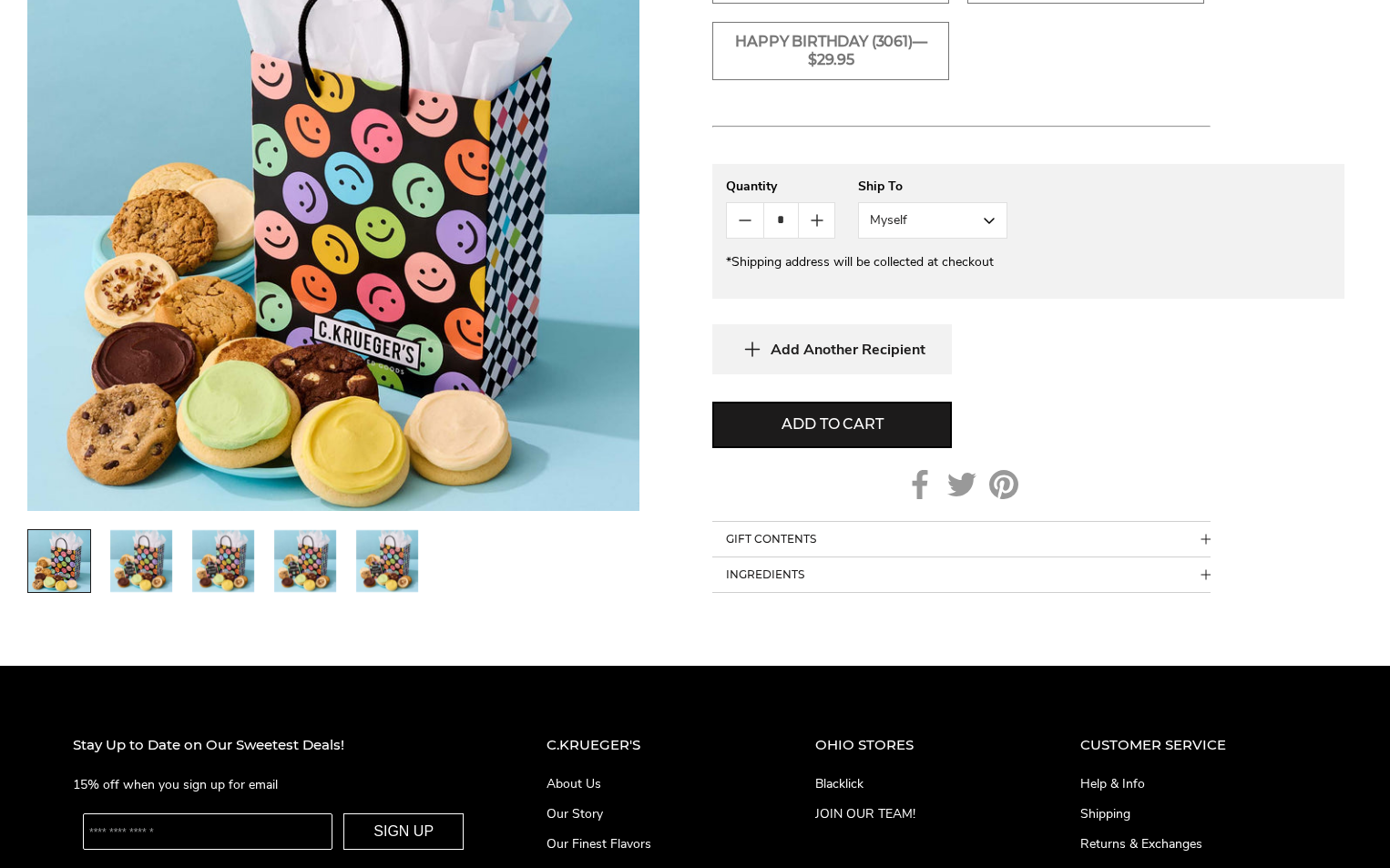 click on "C.KRUEGER'S
Sweet Smiles Gift Bag - Assorted Cookies - Select Your Message
SKU:   3057
$29.95
/
Send a smile to someone special! Our gourmet cookies, made with premium ingredients, are the perfect treat for any occasion. Pair our Sweet Smiles Gift Bag with a personalized gift tag—whether you're celebrating, saying thank you, or simply wishing them well.
This gift contains the following flavors, individually wrapped for freshness and convenience:
Chocolate Chip Cookie
Vanilla Bean Sugar Cookie
Cranberry Apricot Oat Cookie
Sweet & Salty Peanut Butter Cookie
Belgian Triple Chocolate Cookie
Snickerdoodle Cookie
Sugar Cookie with Buttercream Icing
Peanut Butter Cookie with Fudge Icing
Iced Maple Butter Pecan Cookie" at bounding box center [1028, -229] 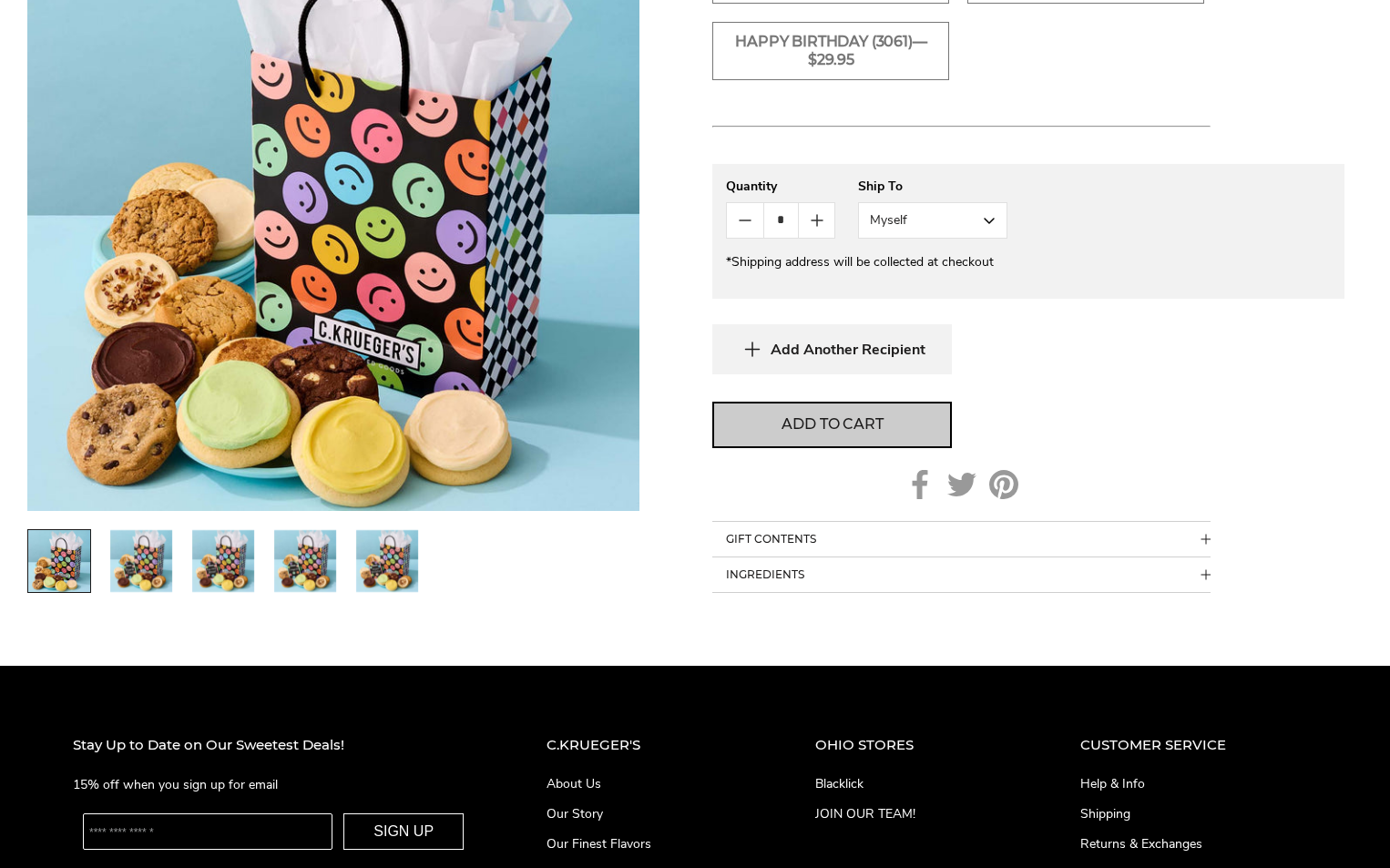 click on "Add to cart" at bounding box center (832, 424) 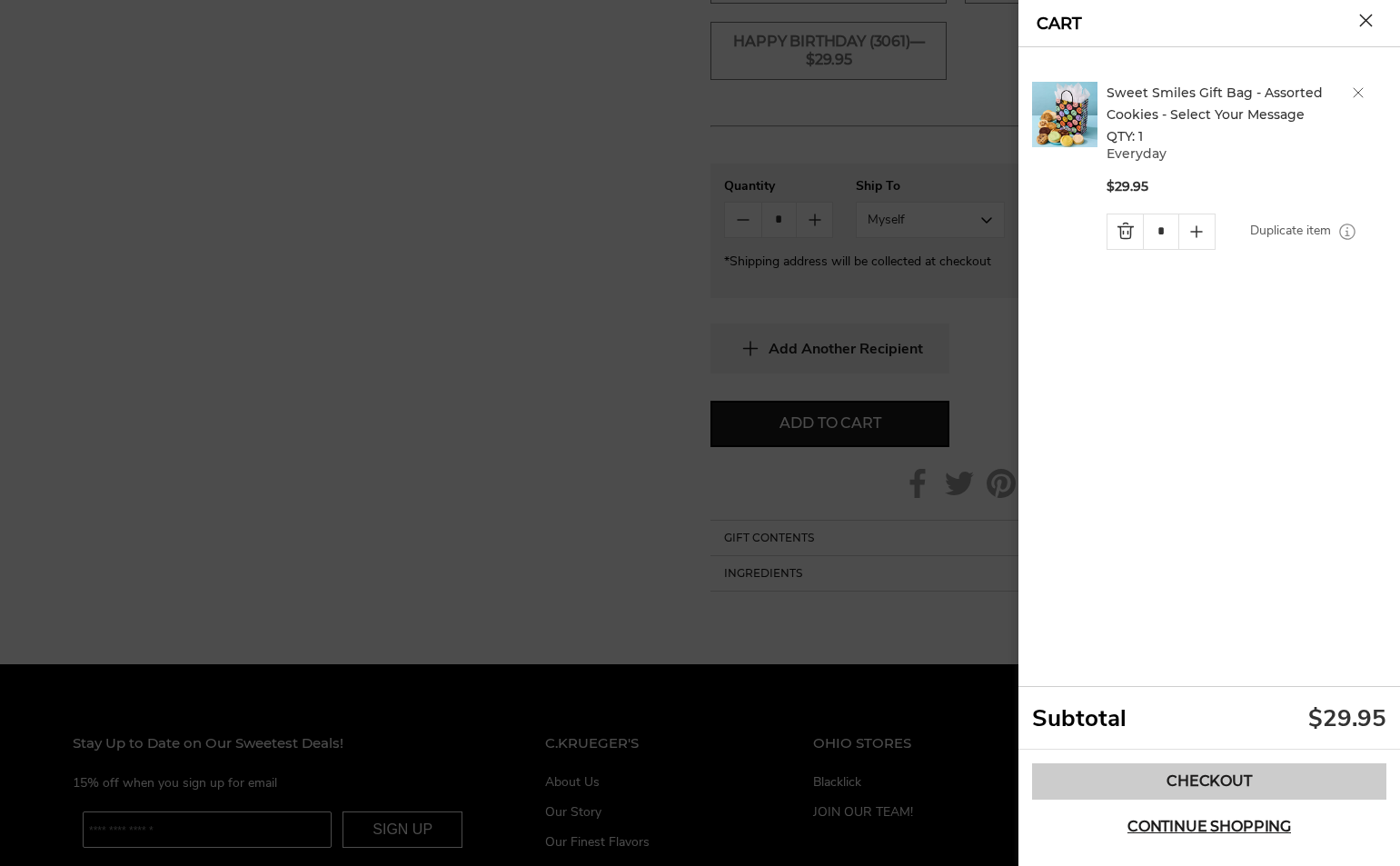 click on "Checkout" at bounding box center [1209, 781] 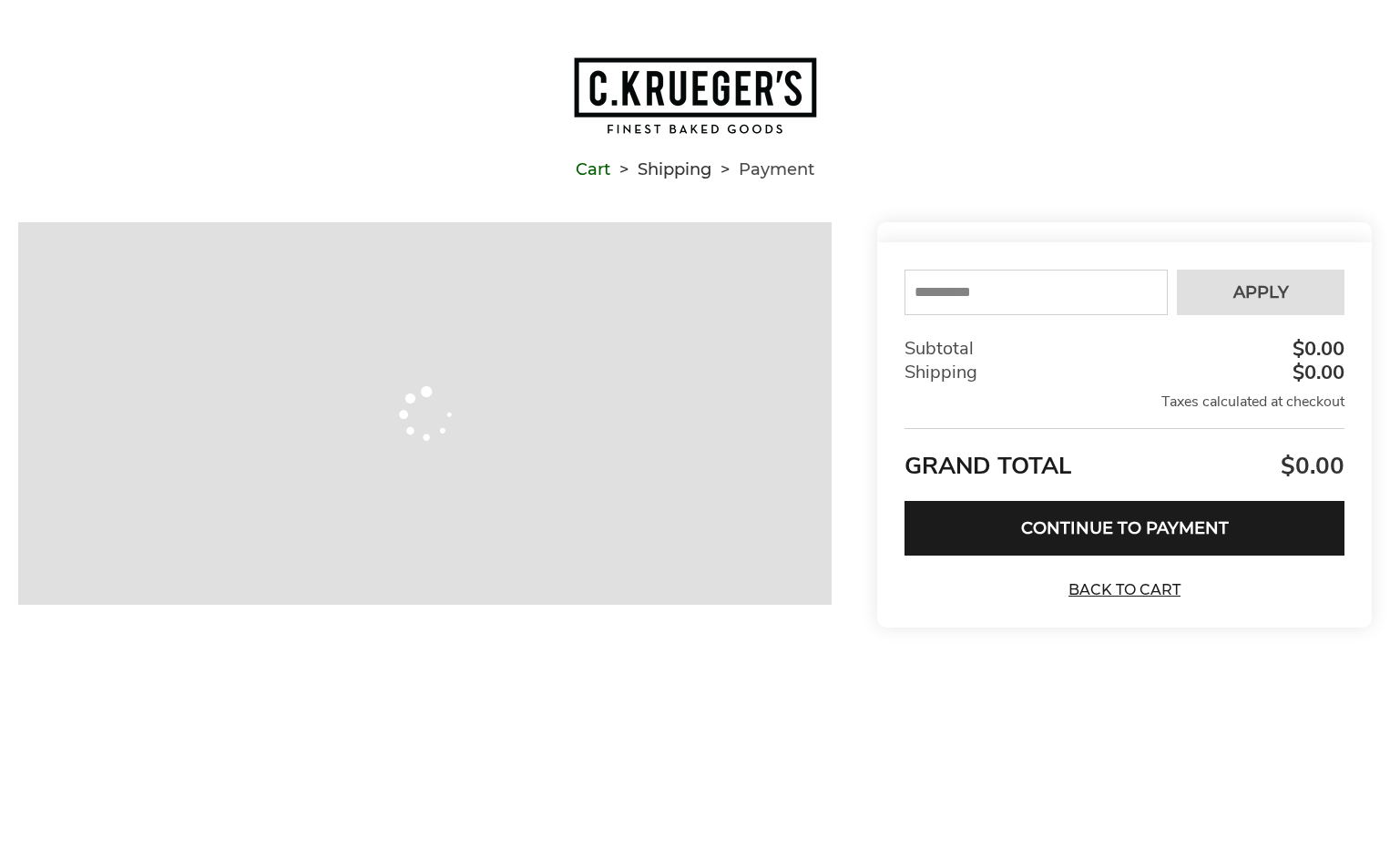 scroll, scrollTop: 0, scrollLeft: 0, axis: both 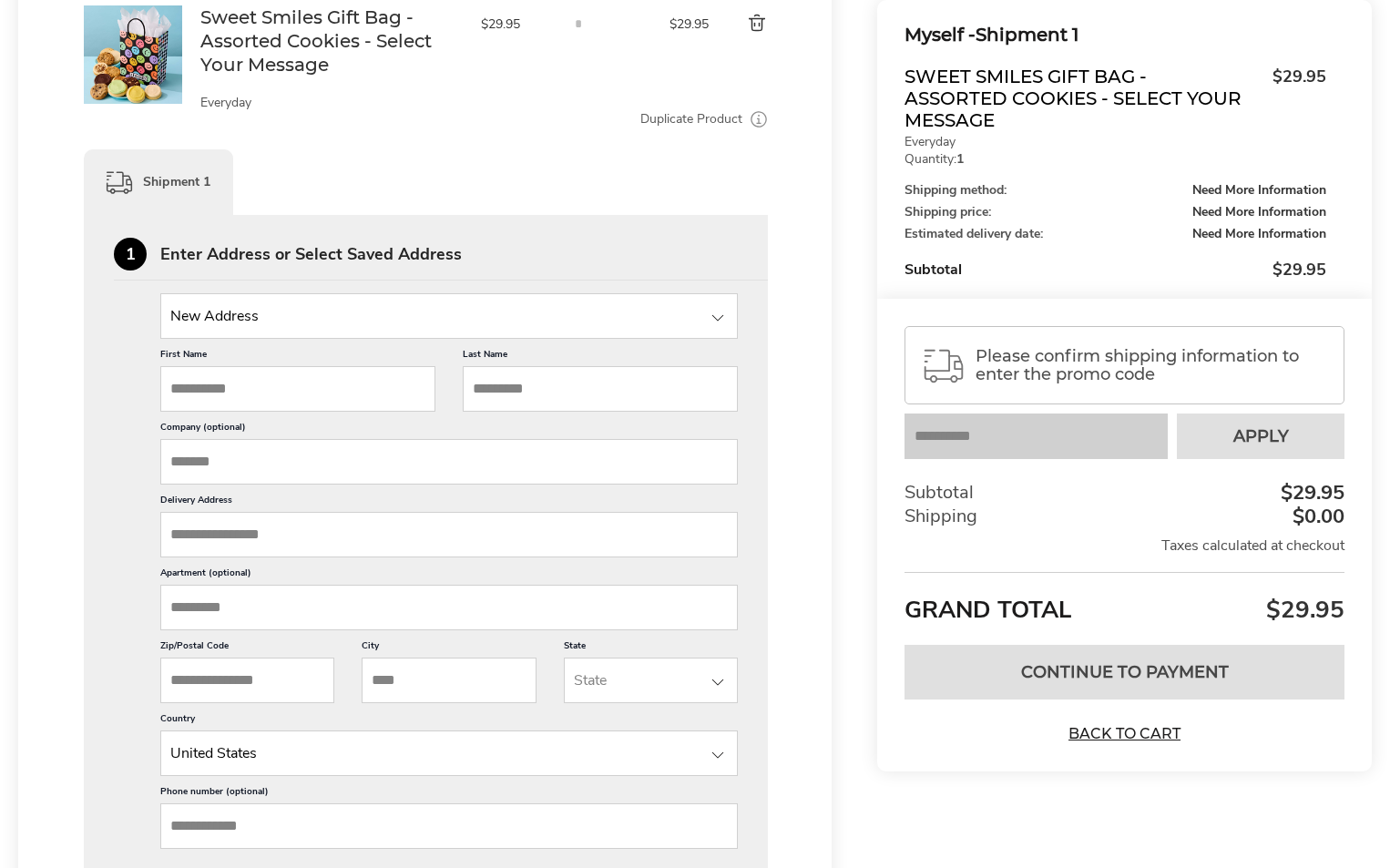 click at bounding box center [449, 316] 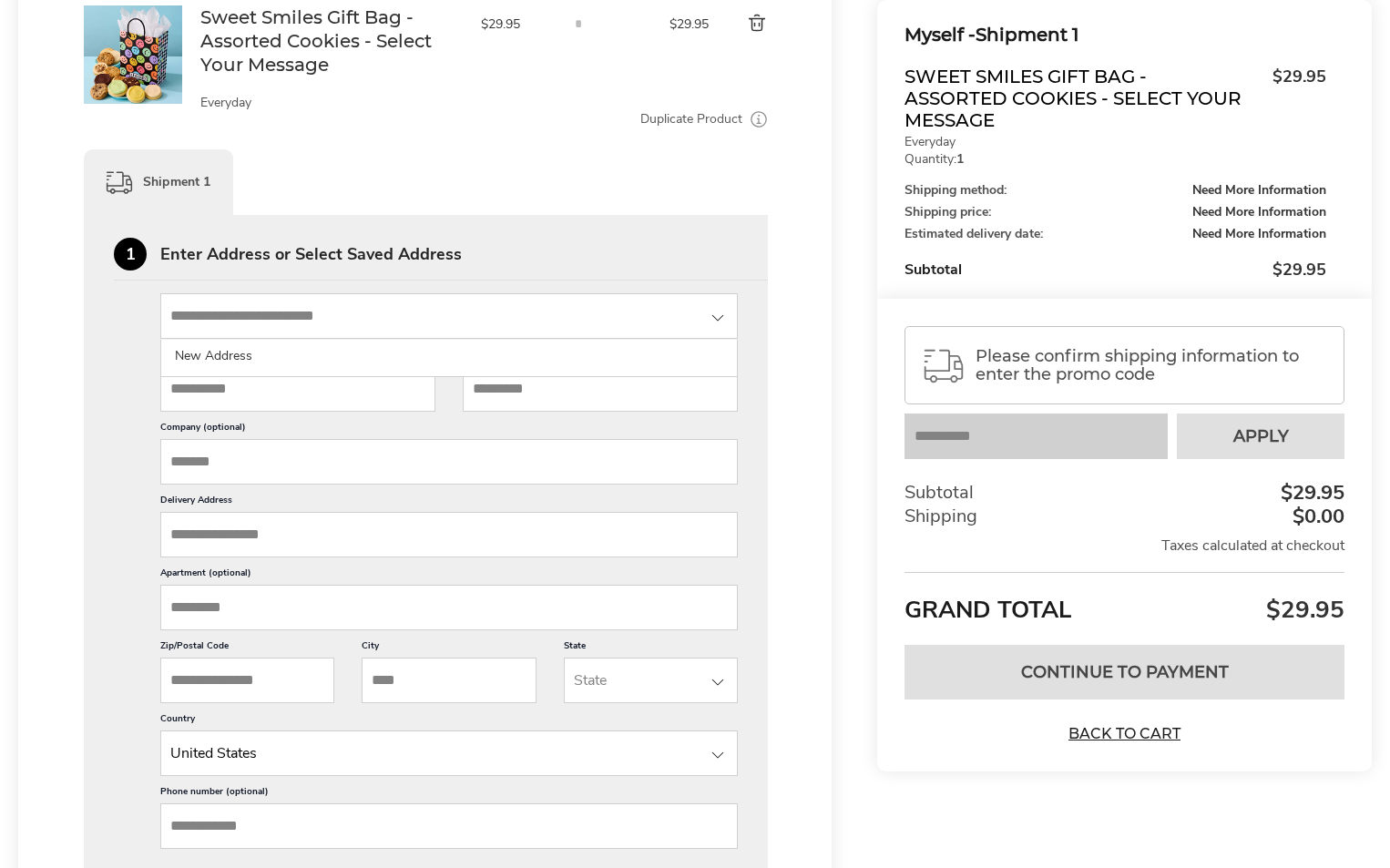 type on "**********" 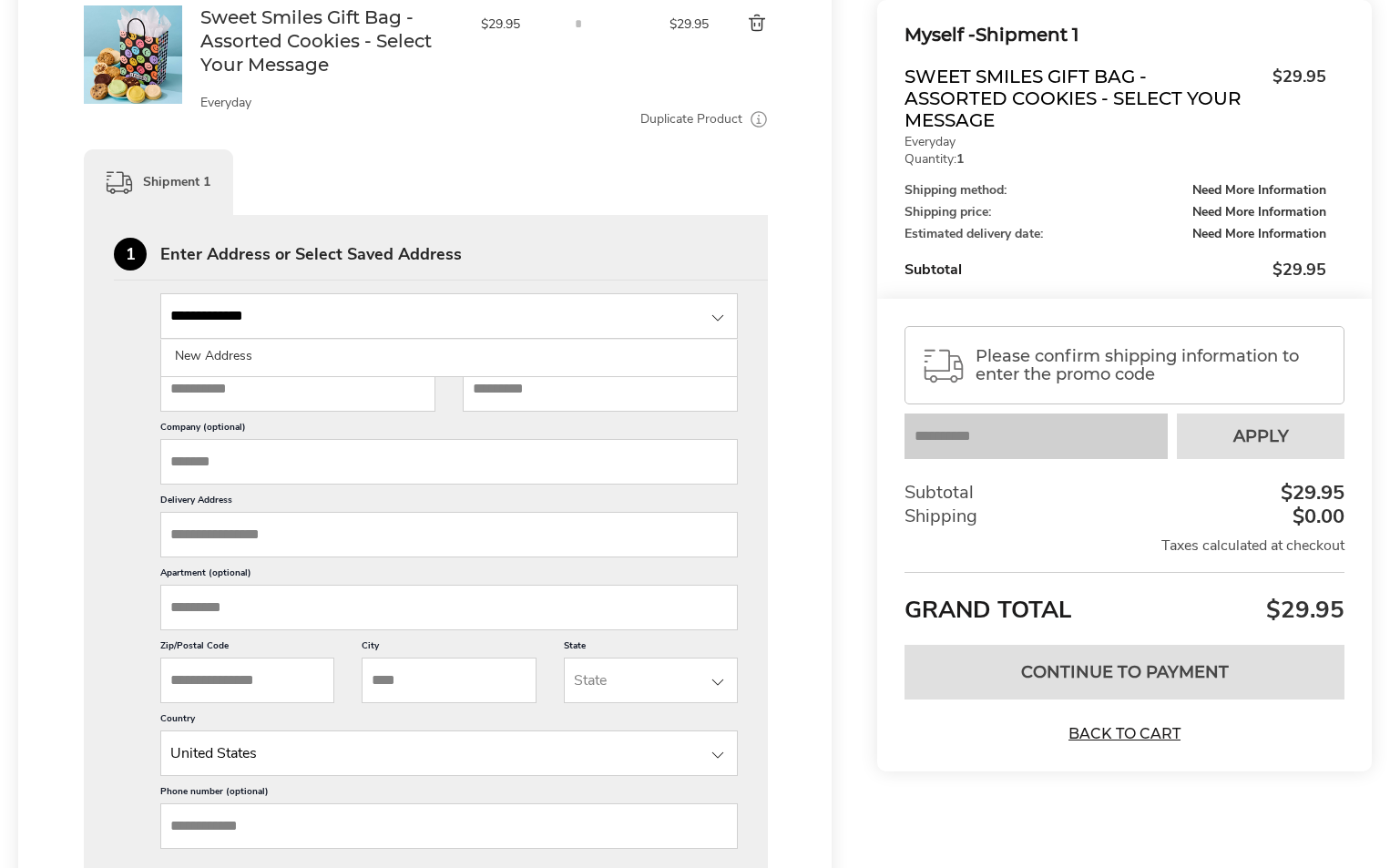 type on "****" 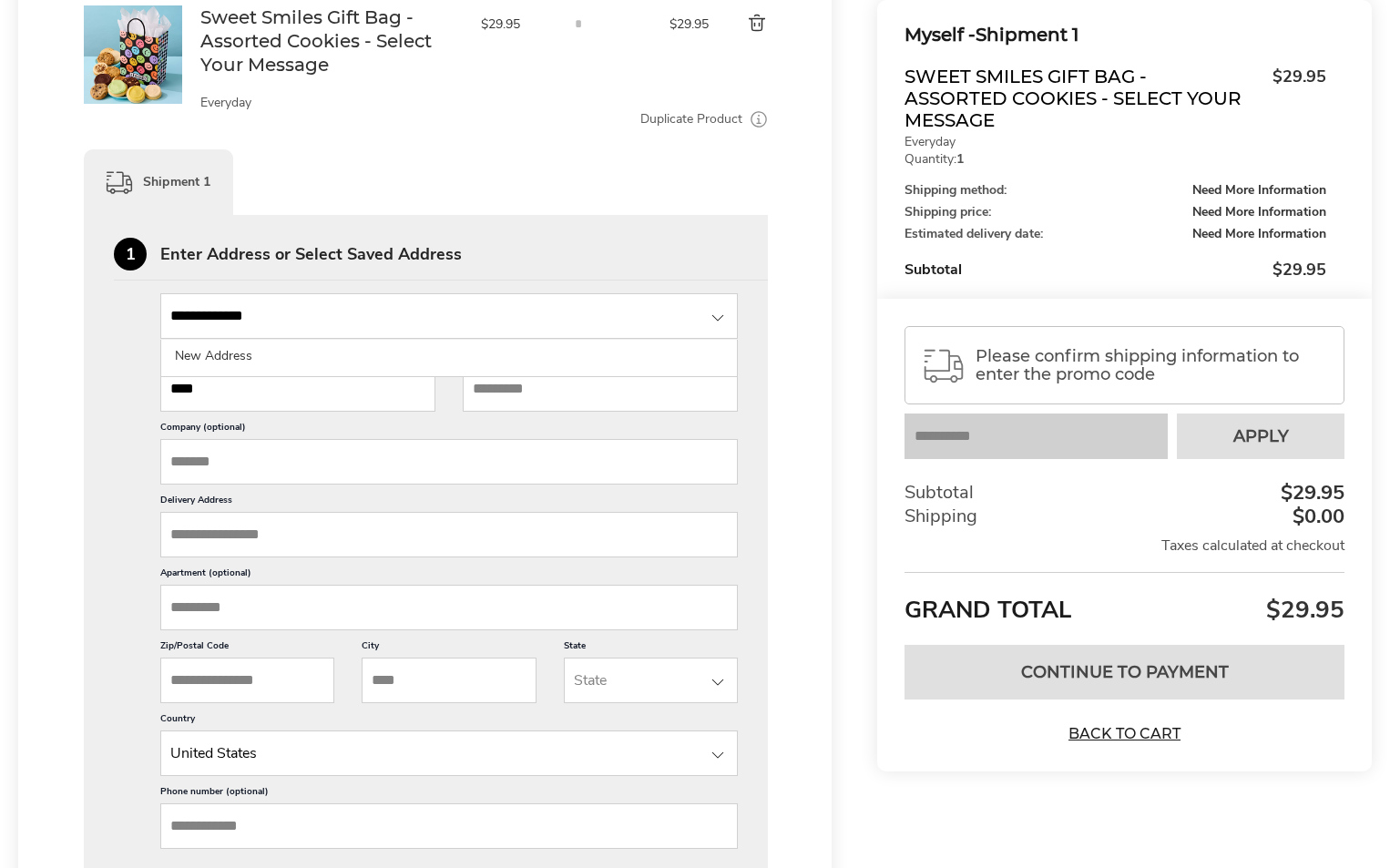 type on "****" 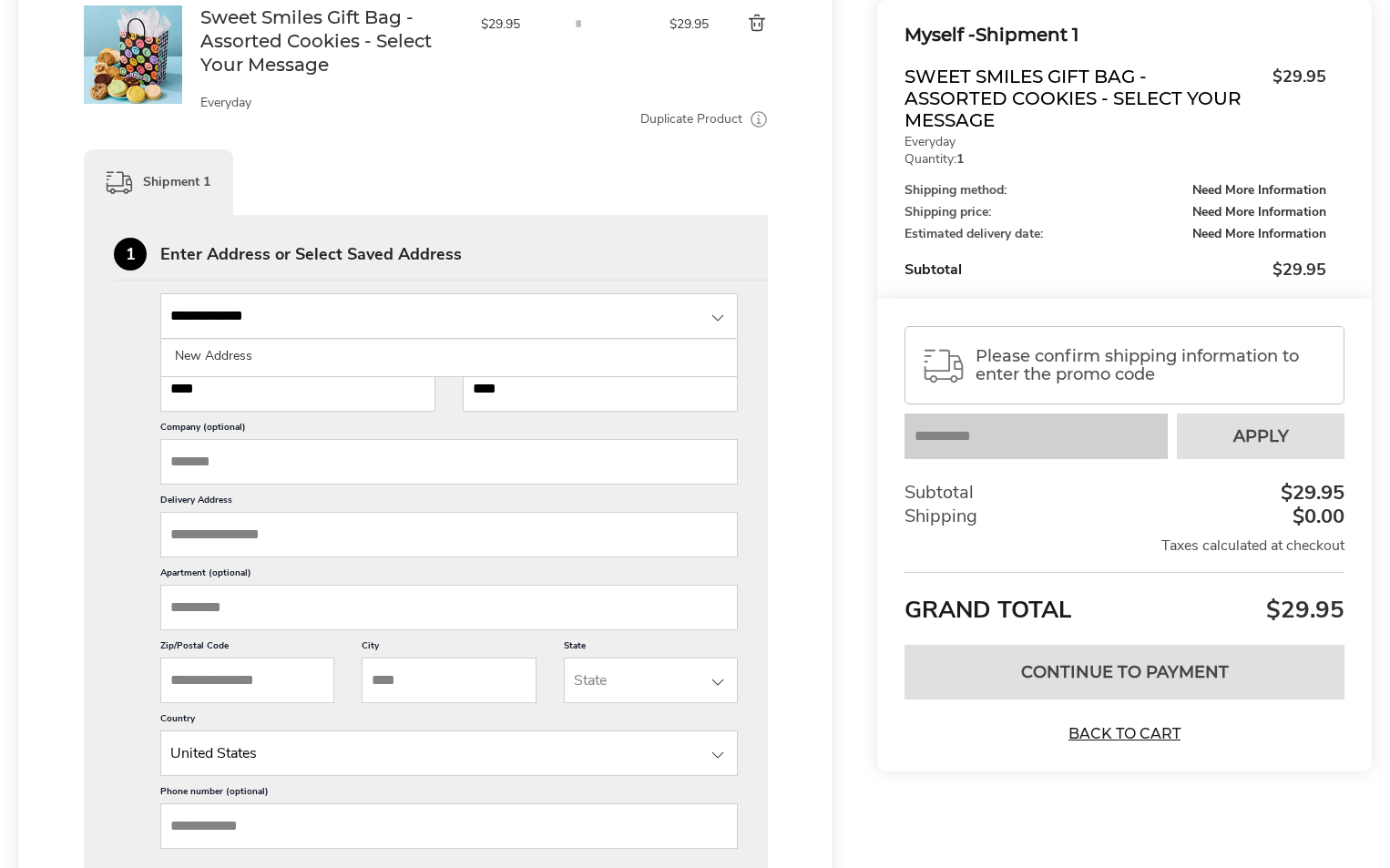 type on "**" 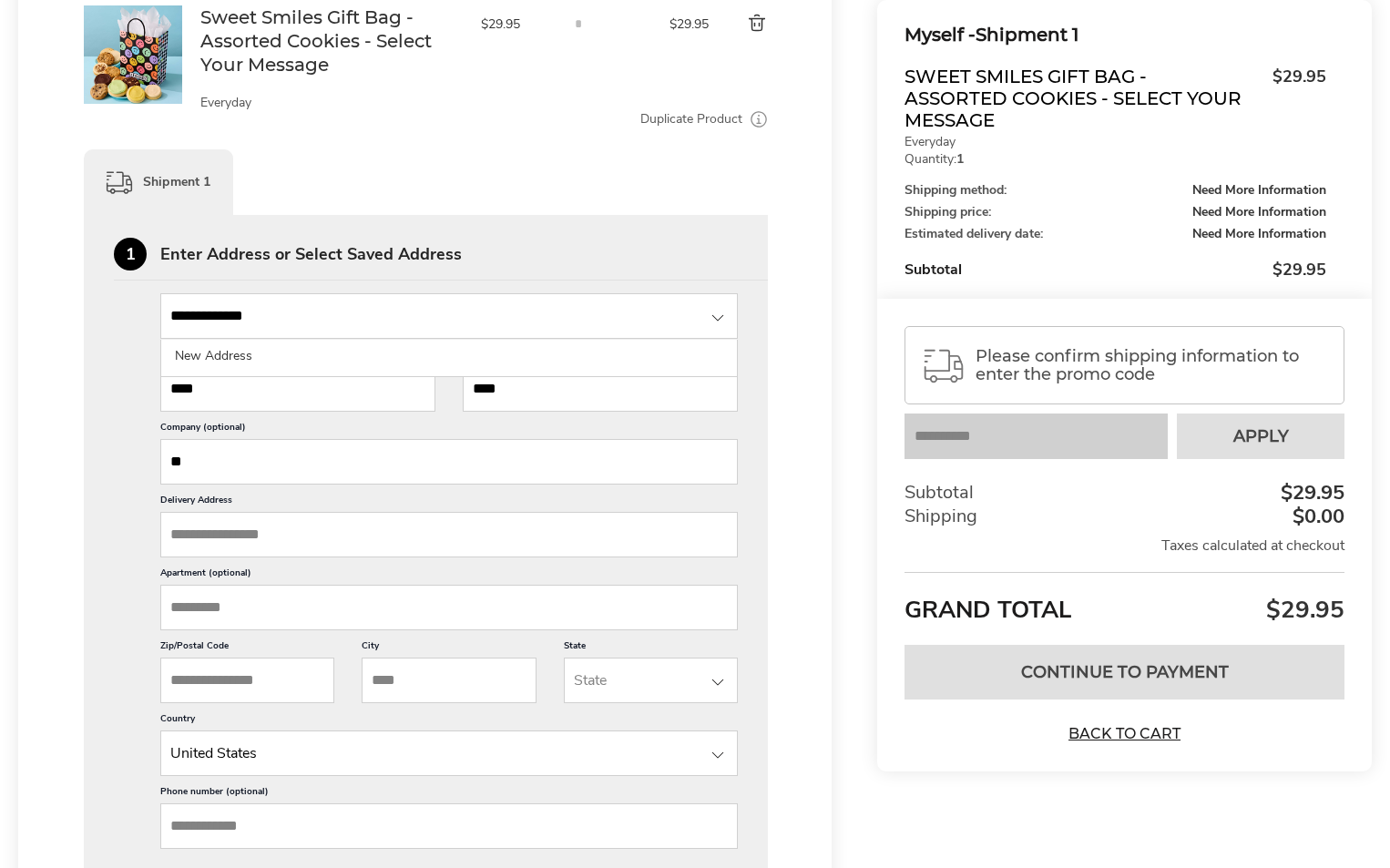 type on "*****" 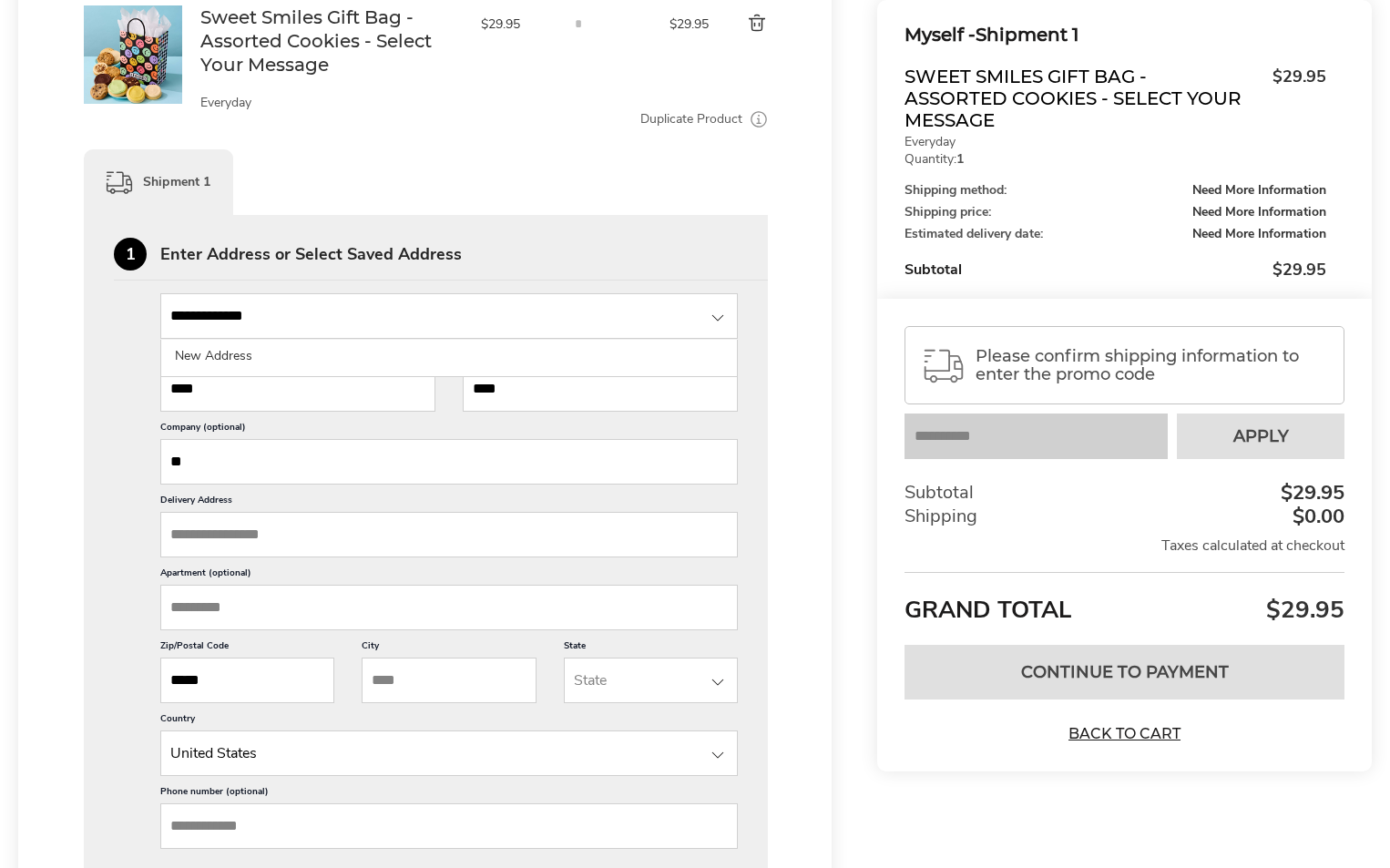 type on "***" 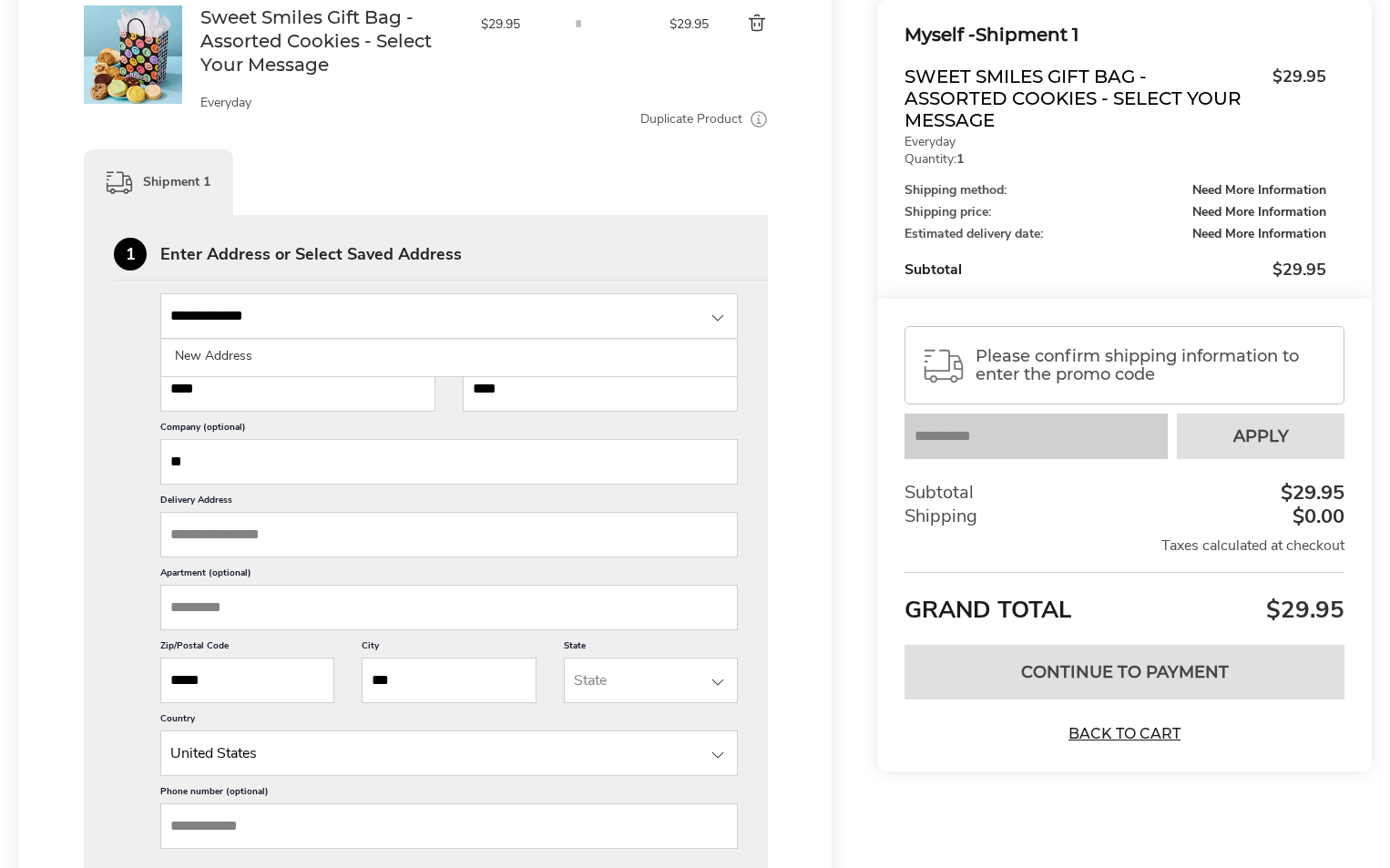 type 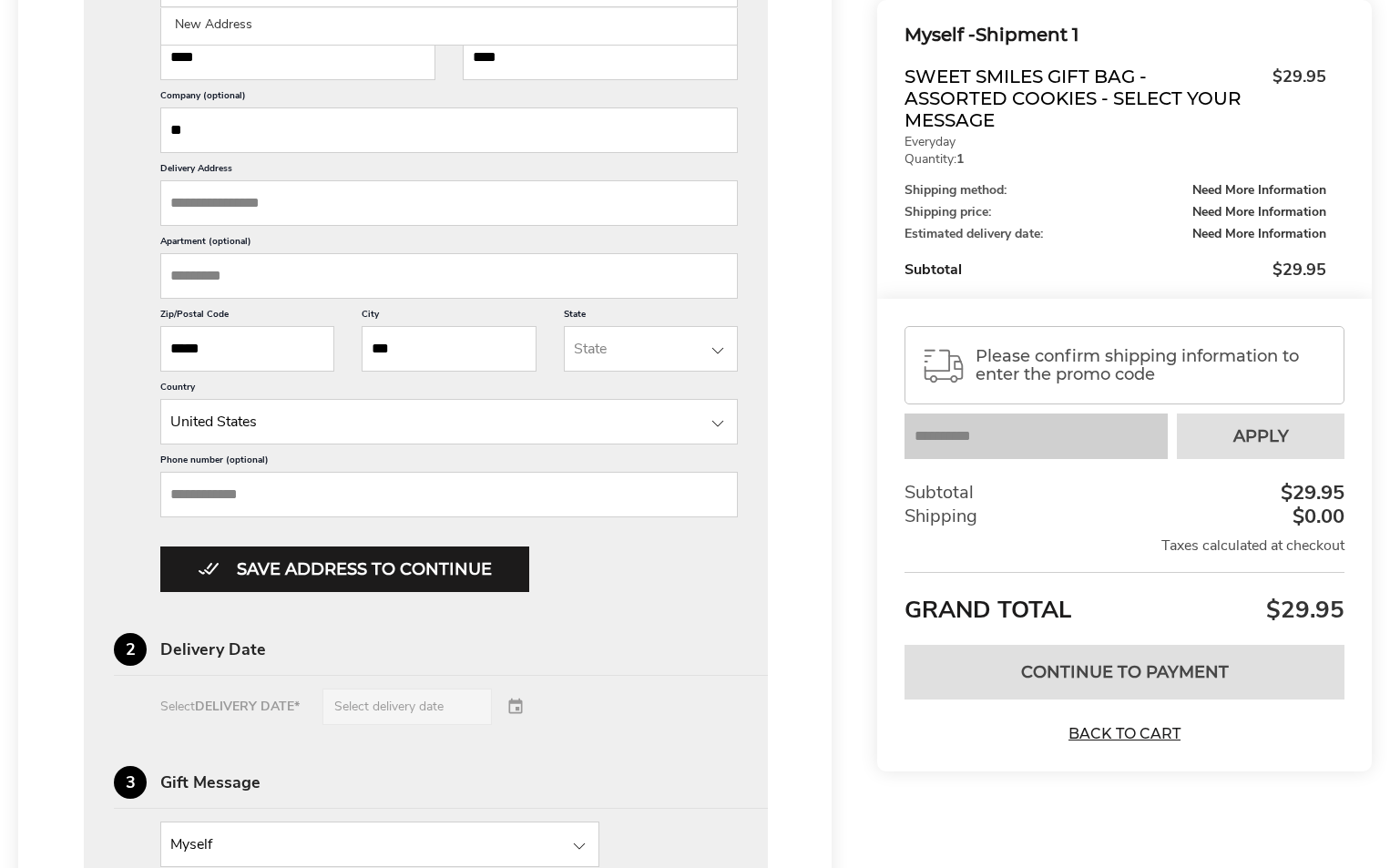 scroll, scrollTop: 668, scrollLeft: 0, axis: vertical 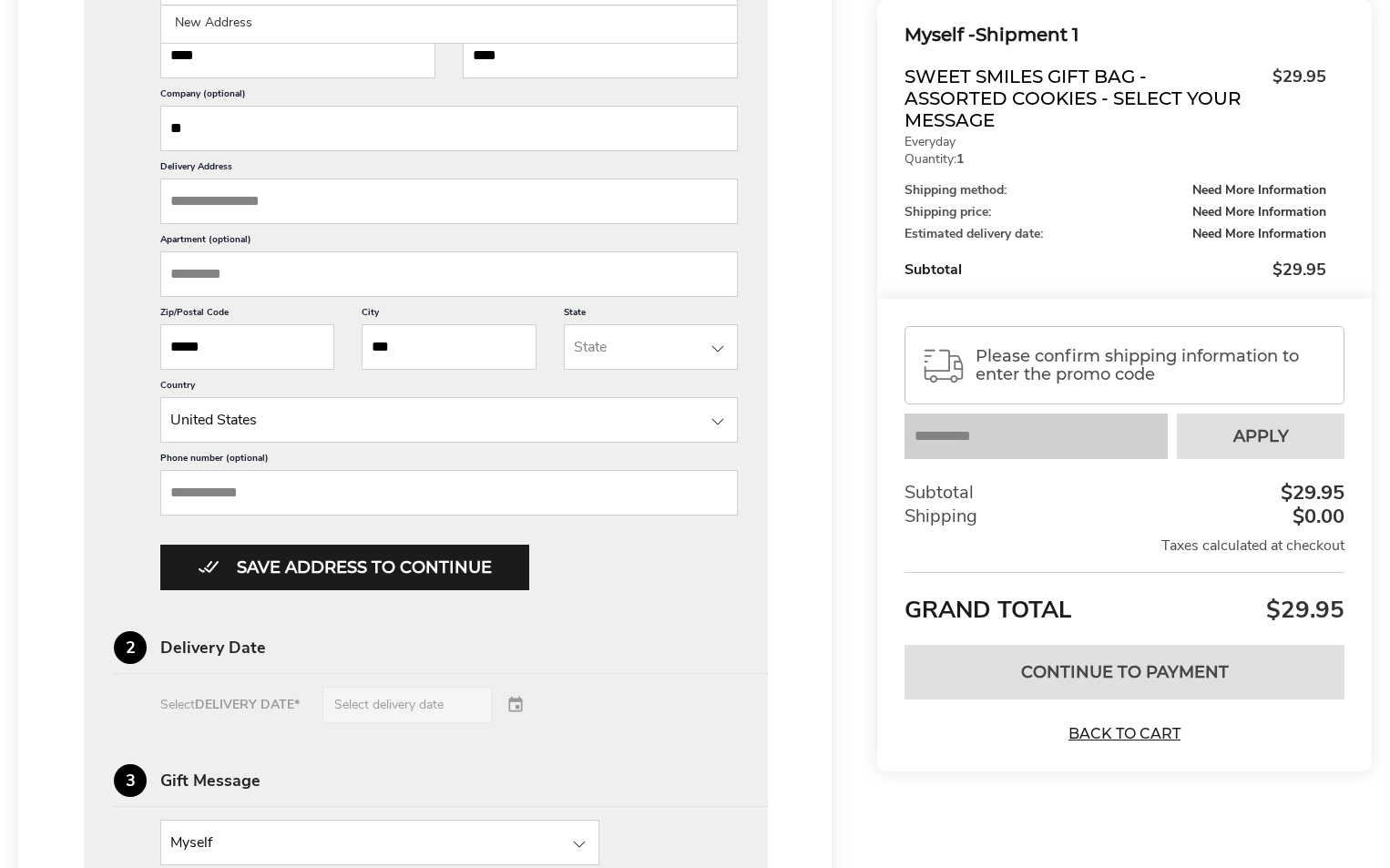 click on "Phone number (optional)" at bounding box center [449, 493] 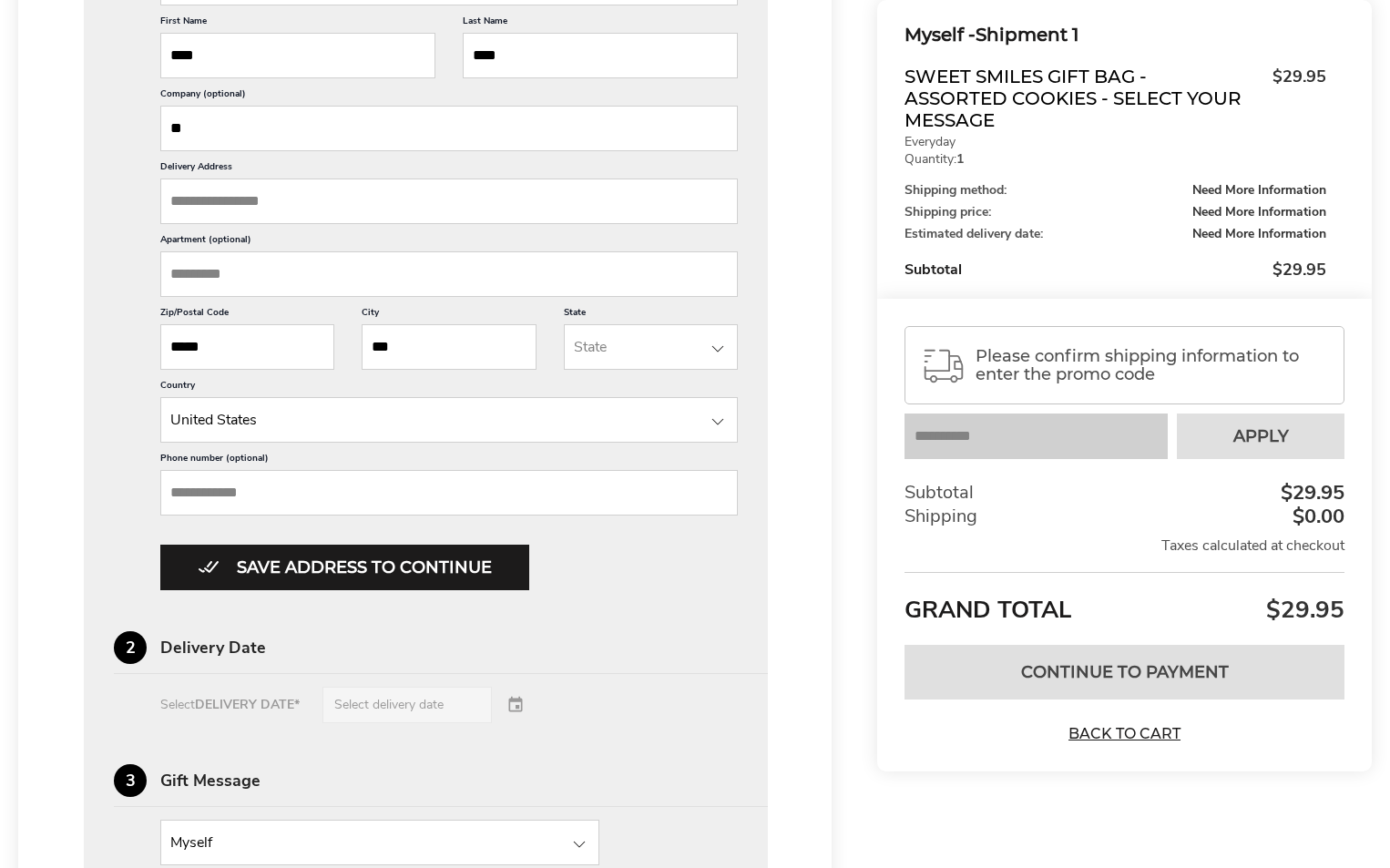 type on "**********" 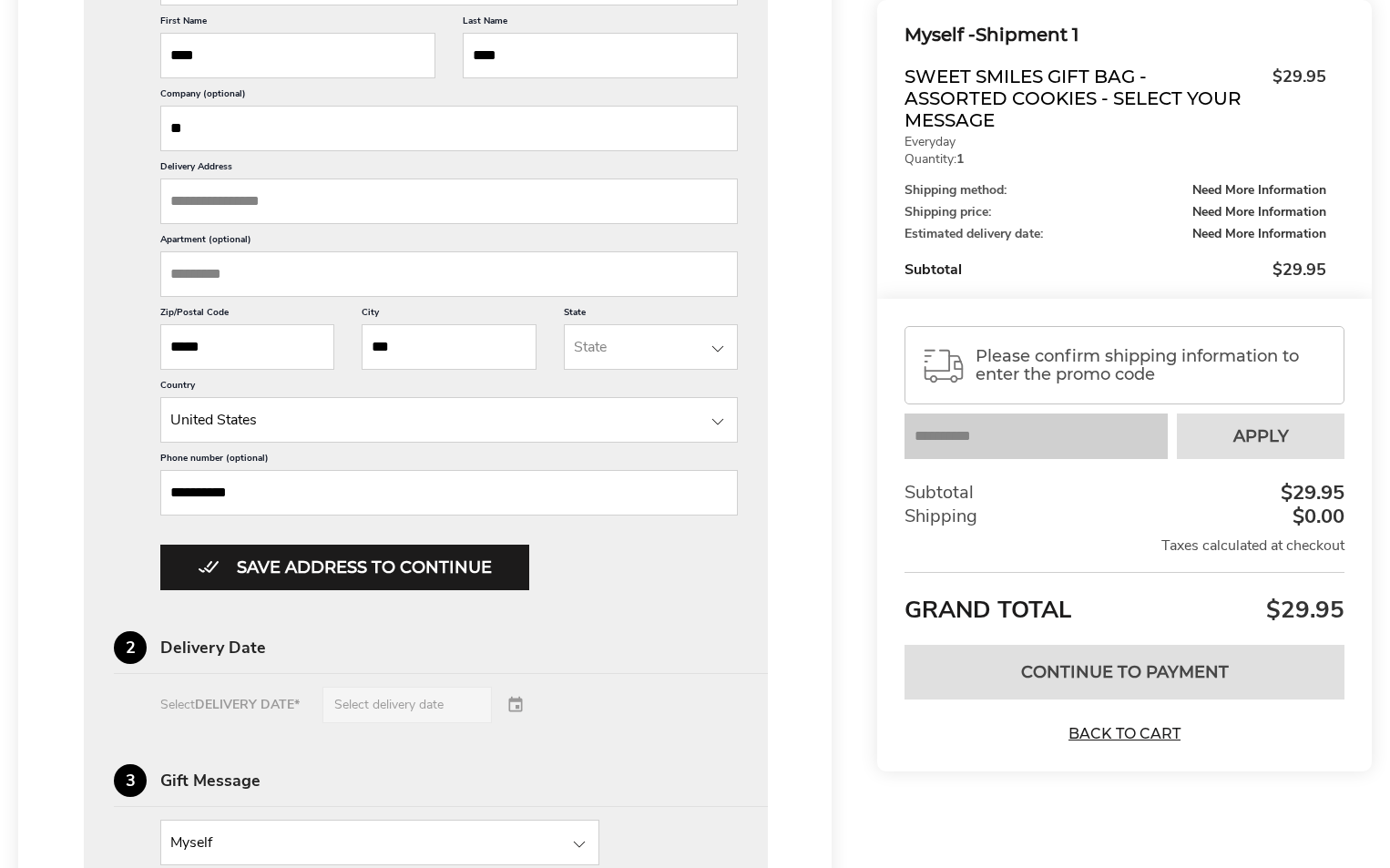 type on "**********" 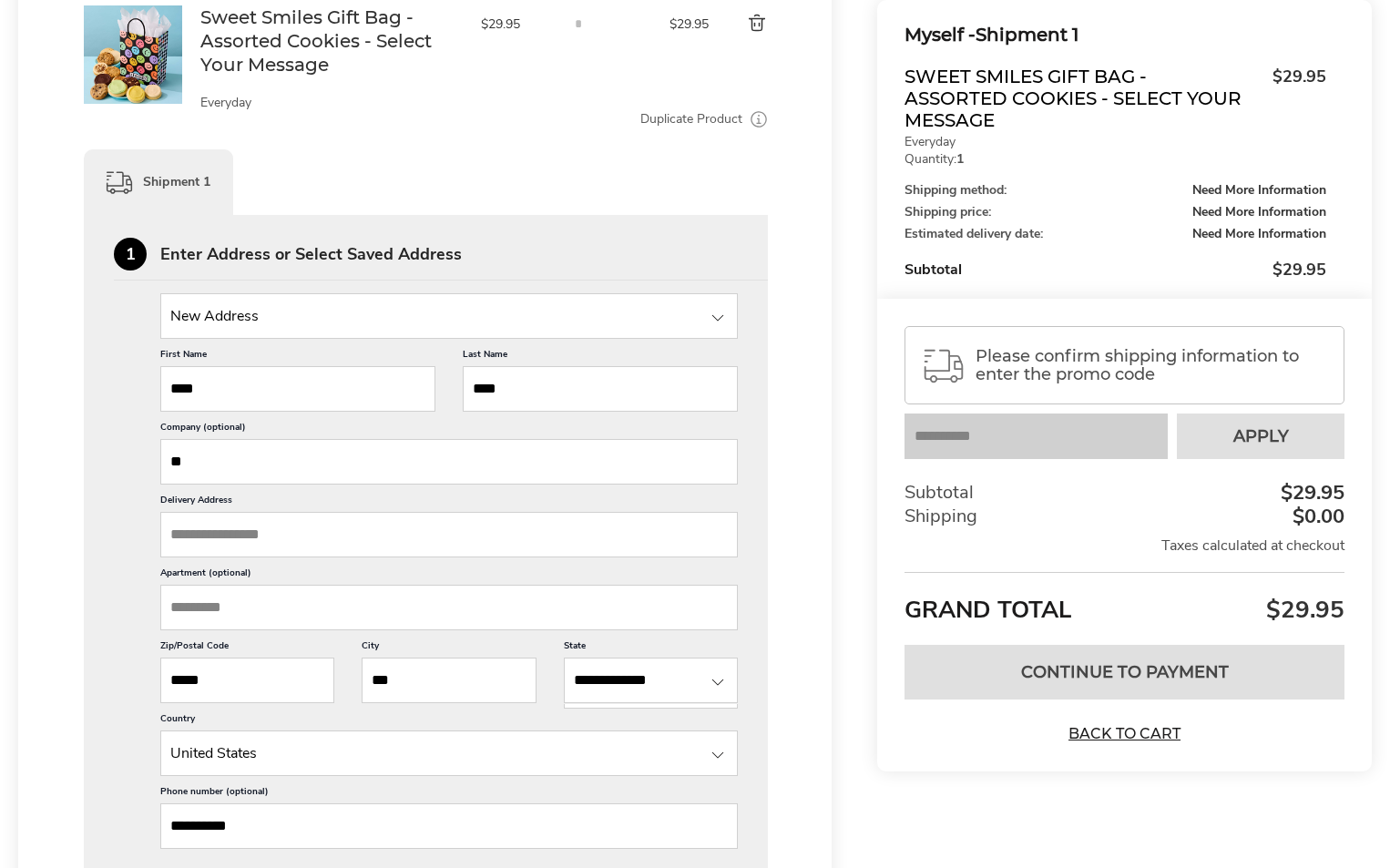 scroll, scrollTop: 668, scrollLeft: 0, axis: vertical 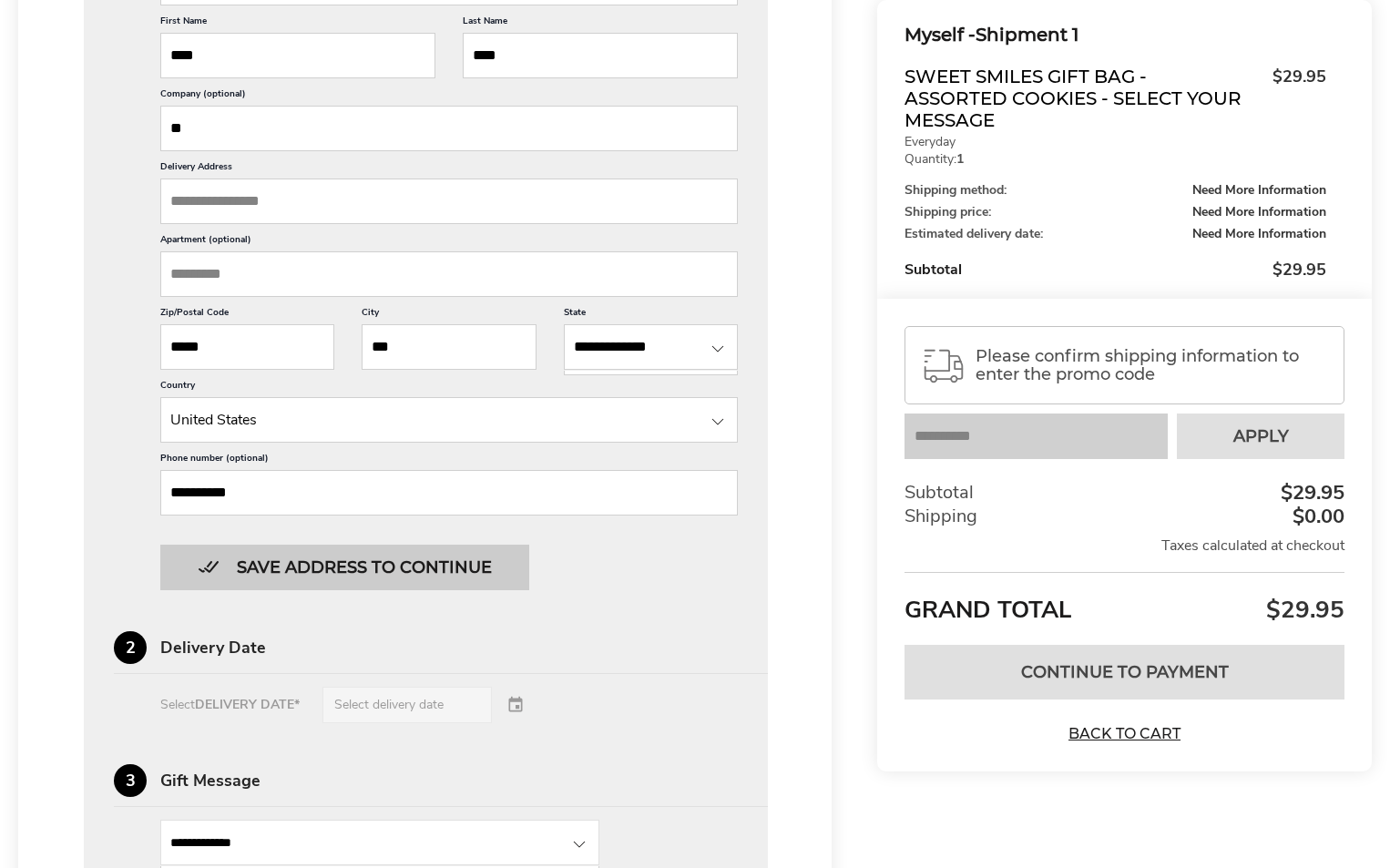 click on "Save address to continue" at bounding box center (344, 567) 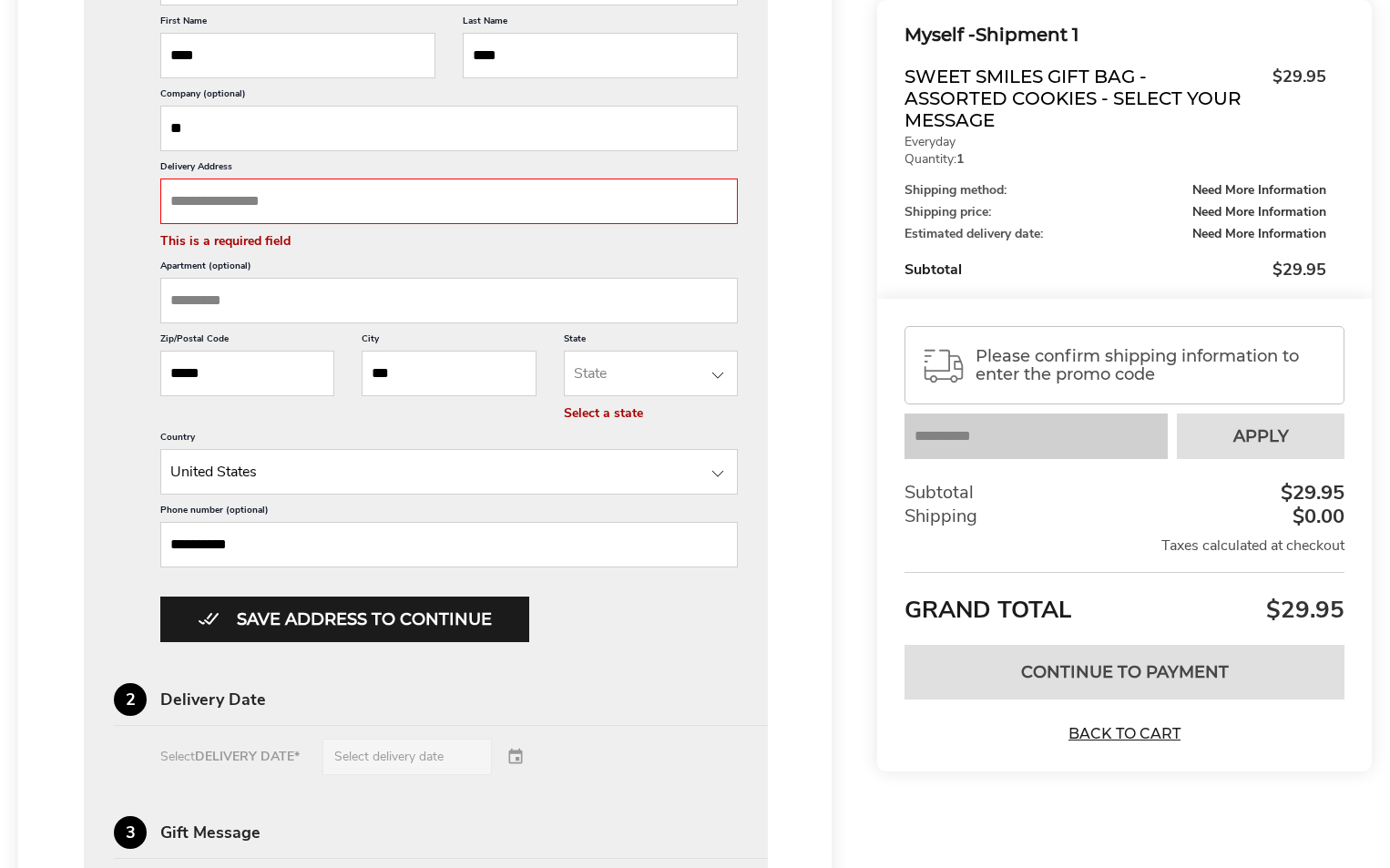 click on "Delivery Address" at bounding box center (449, 201) 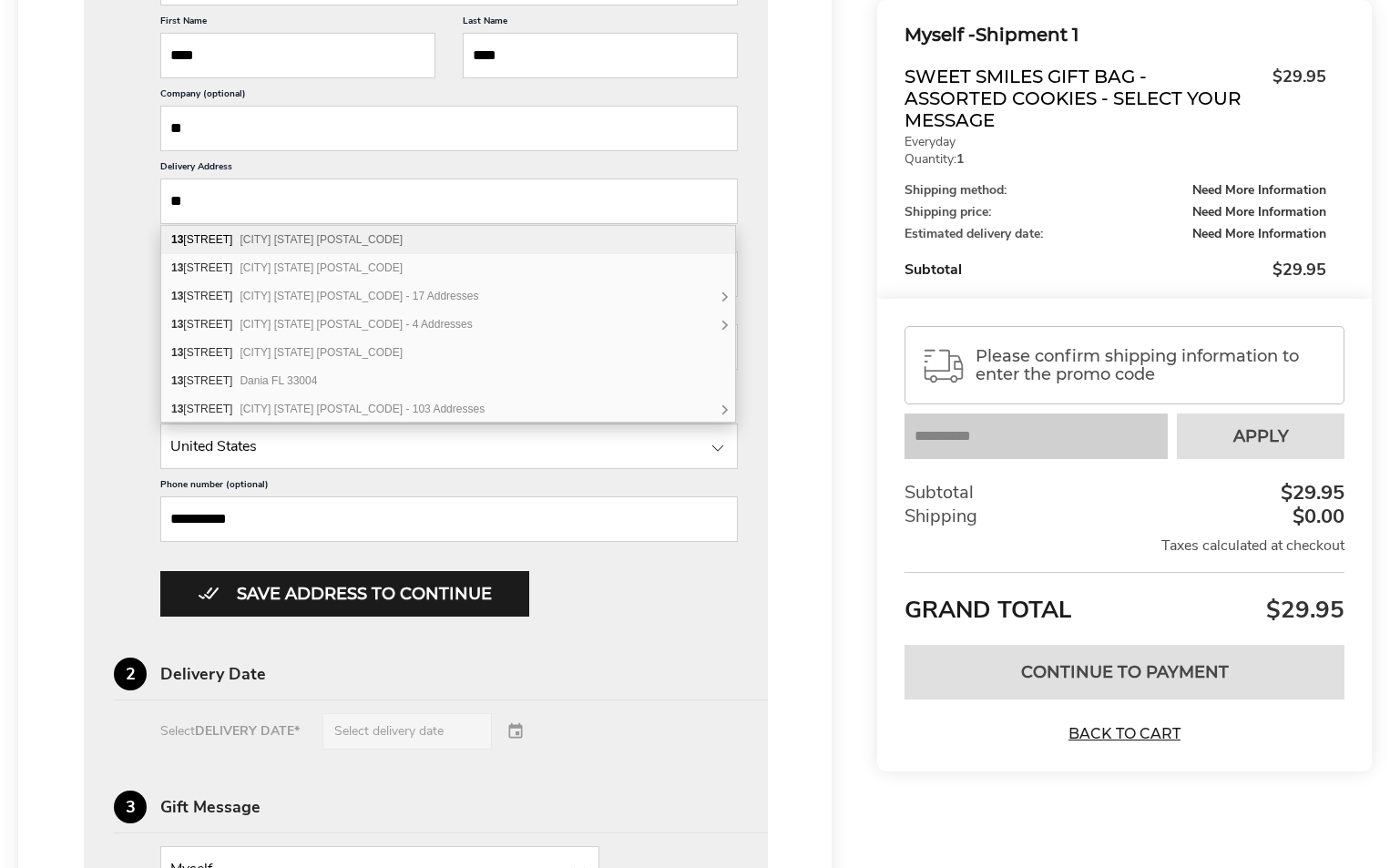 click on "Miami Beach FL 33109" at bounding box center (321, 240) 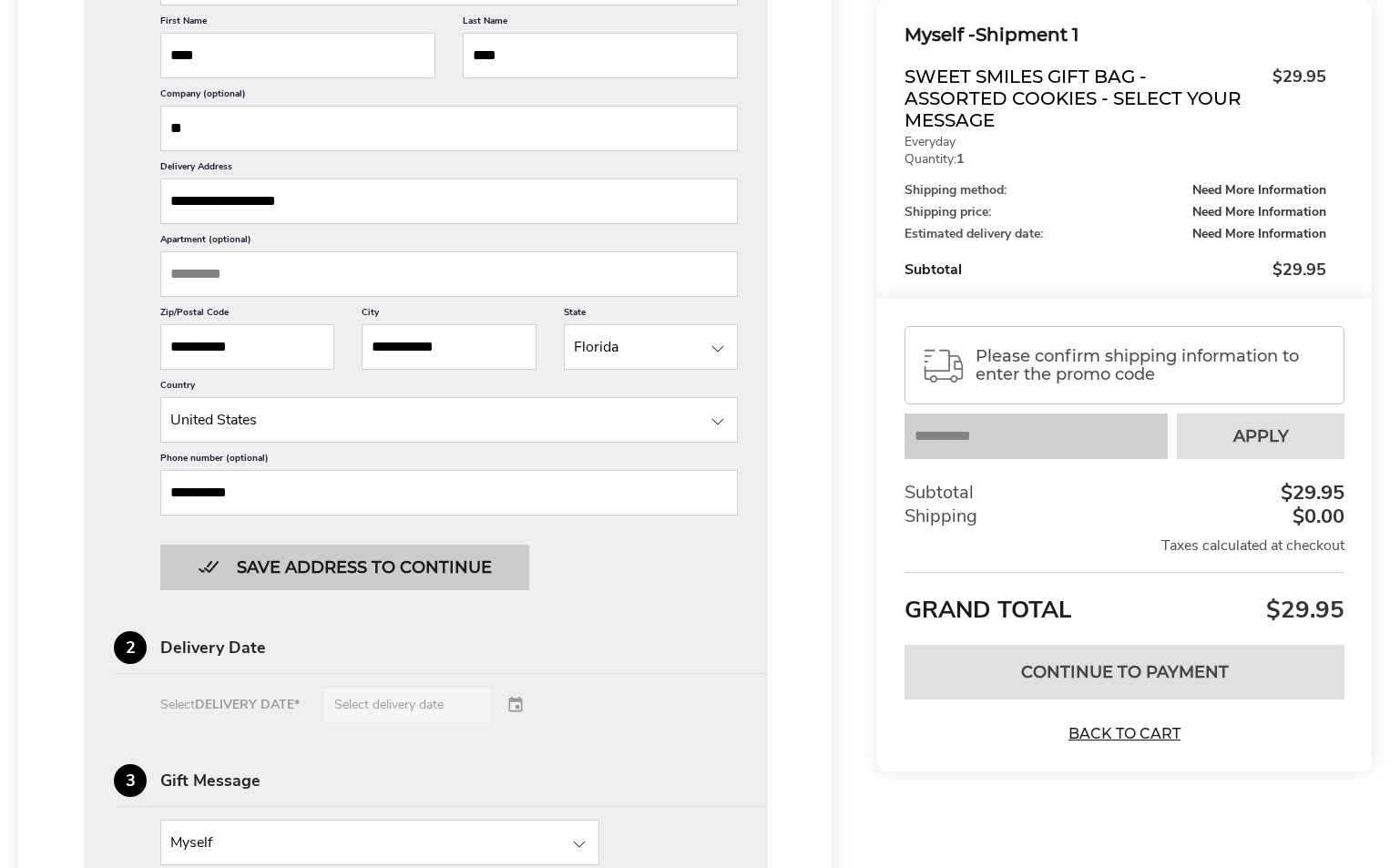 click on "Save address to continue" at bounding box center (344, 567) 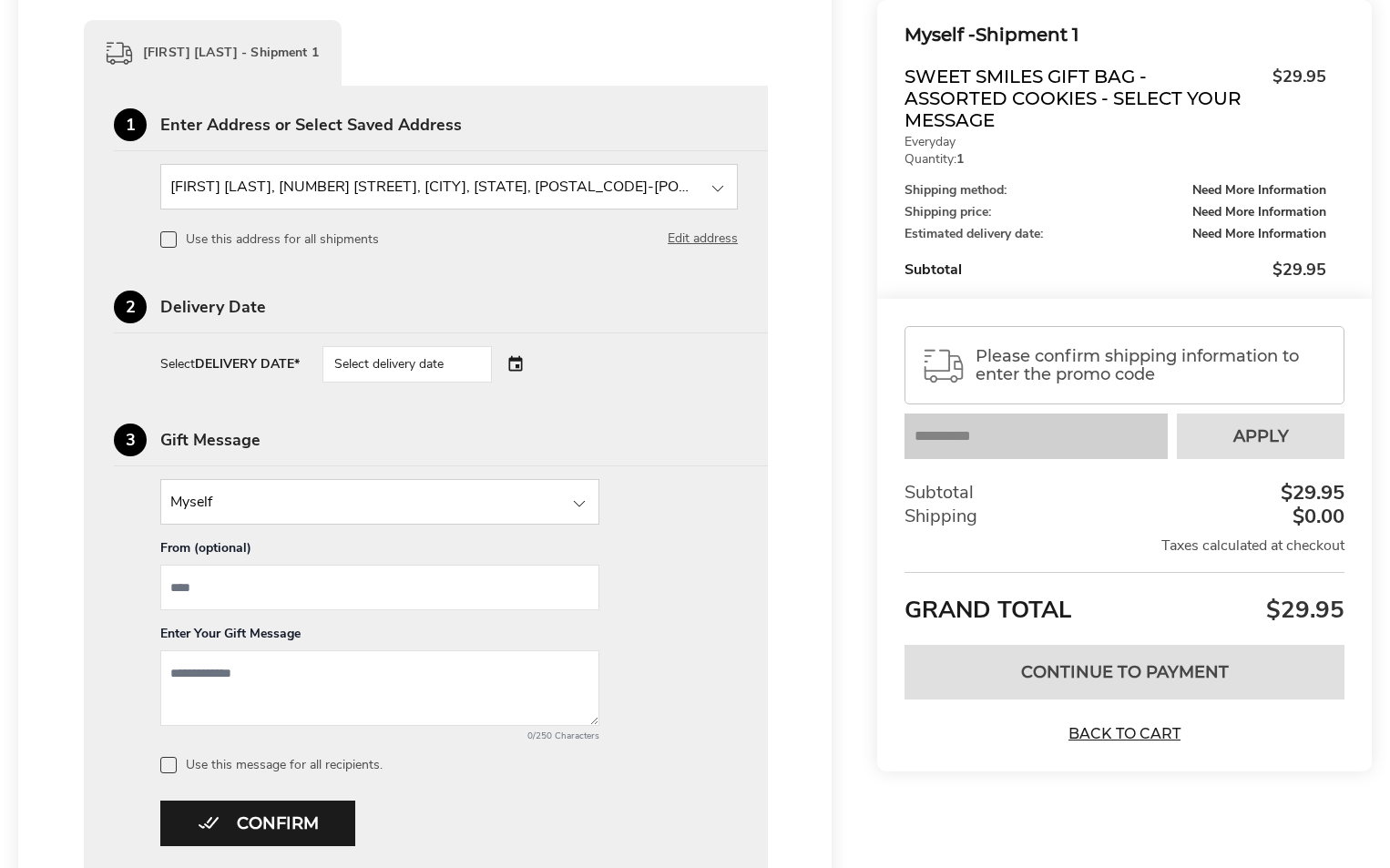 scroll, scrollTop: 526, scrollLeft: 0, axis: vertical 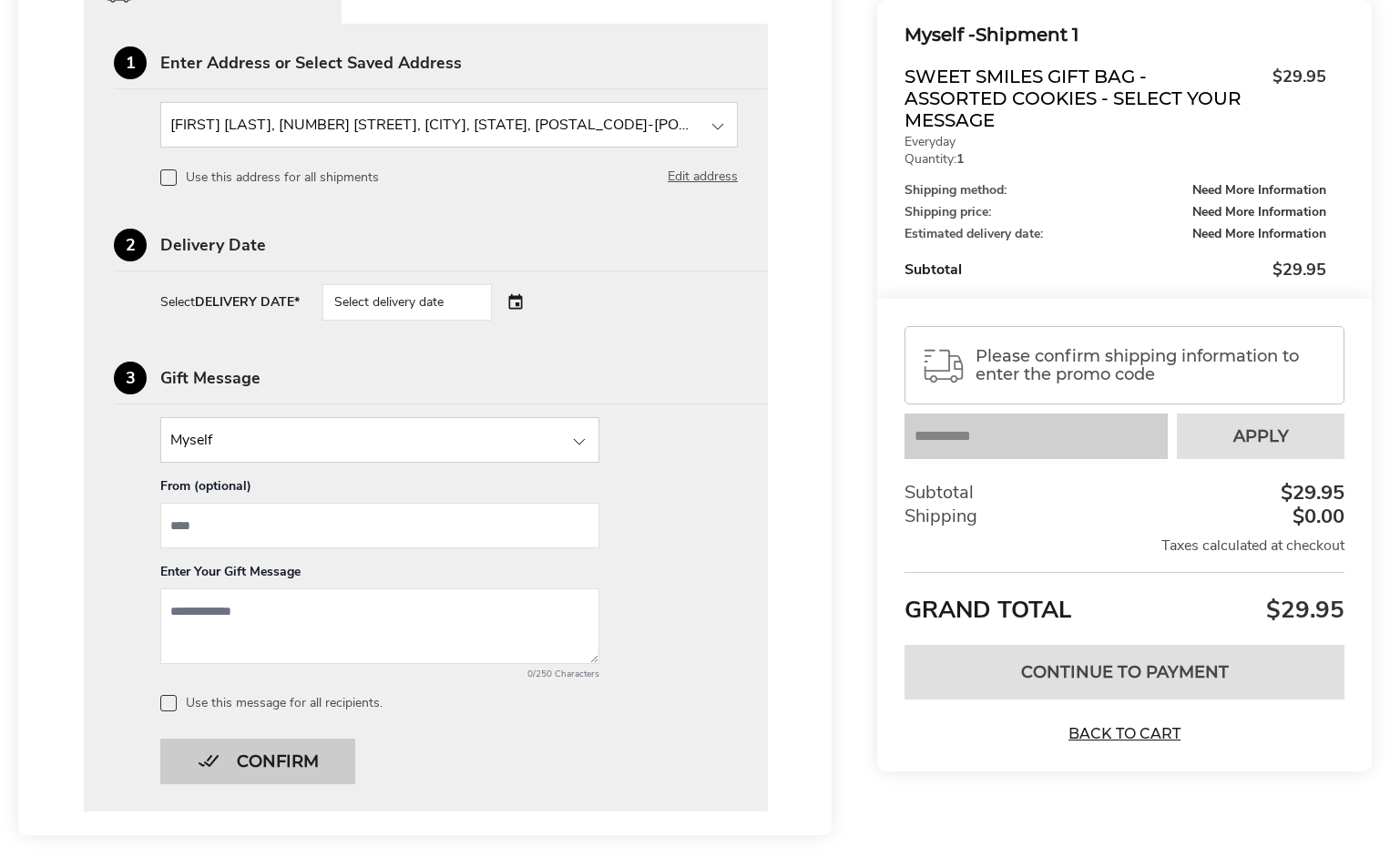 click on "Confirm" at bounding box center (258, 761) 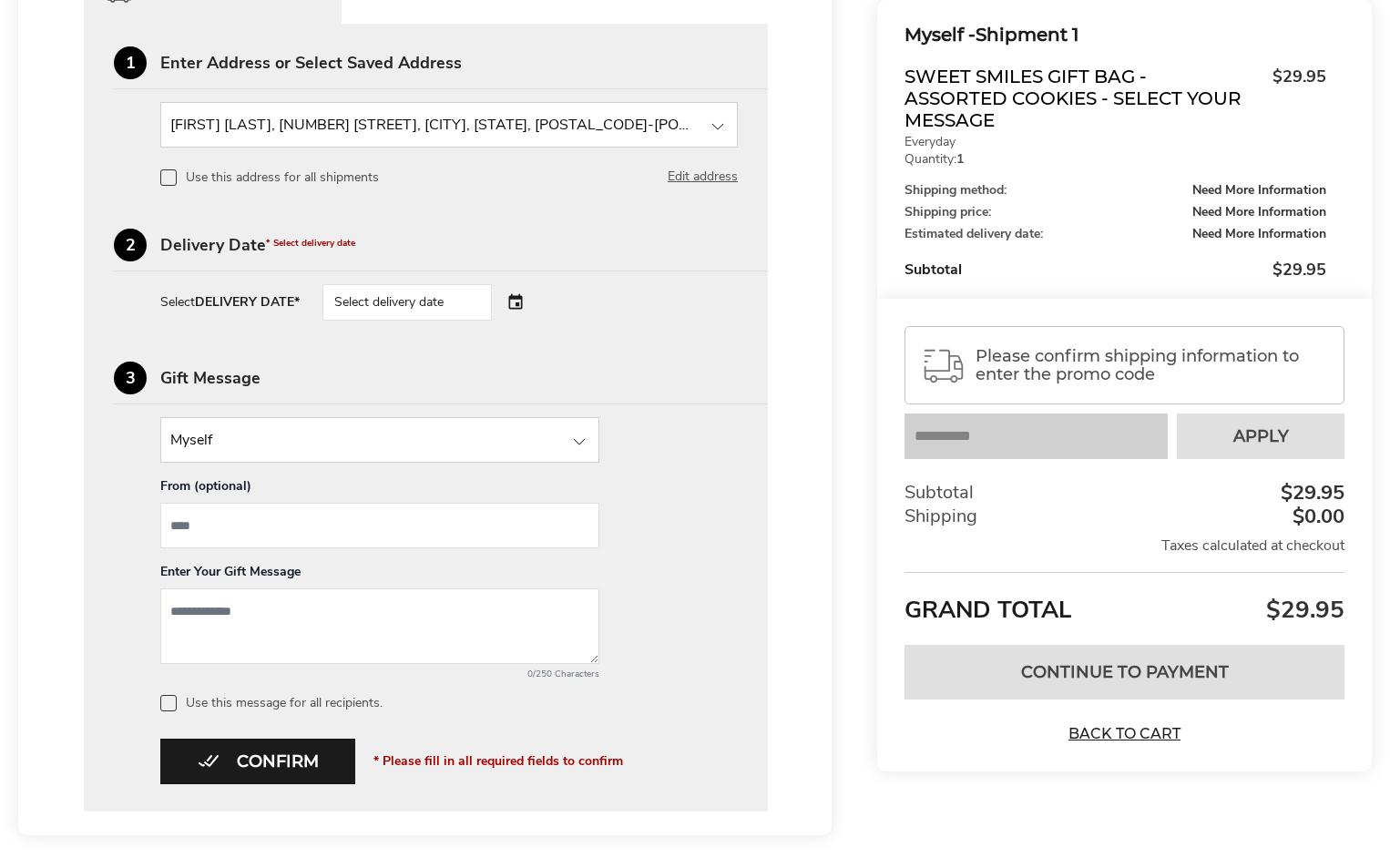 click on "Select delivery date" at bounding box center (407, 302) 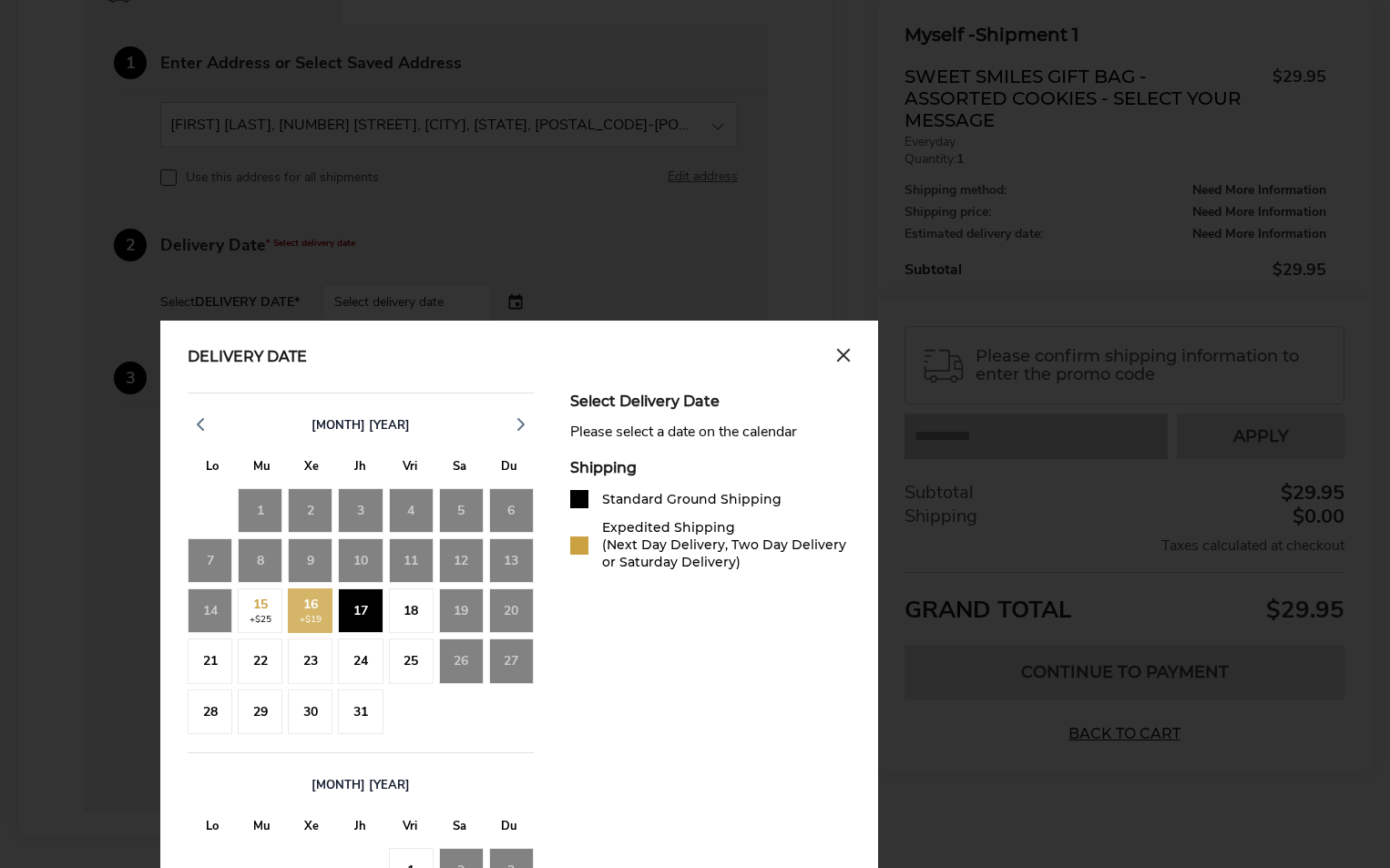 click on "17" 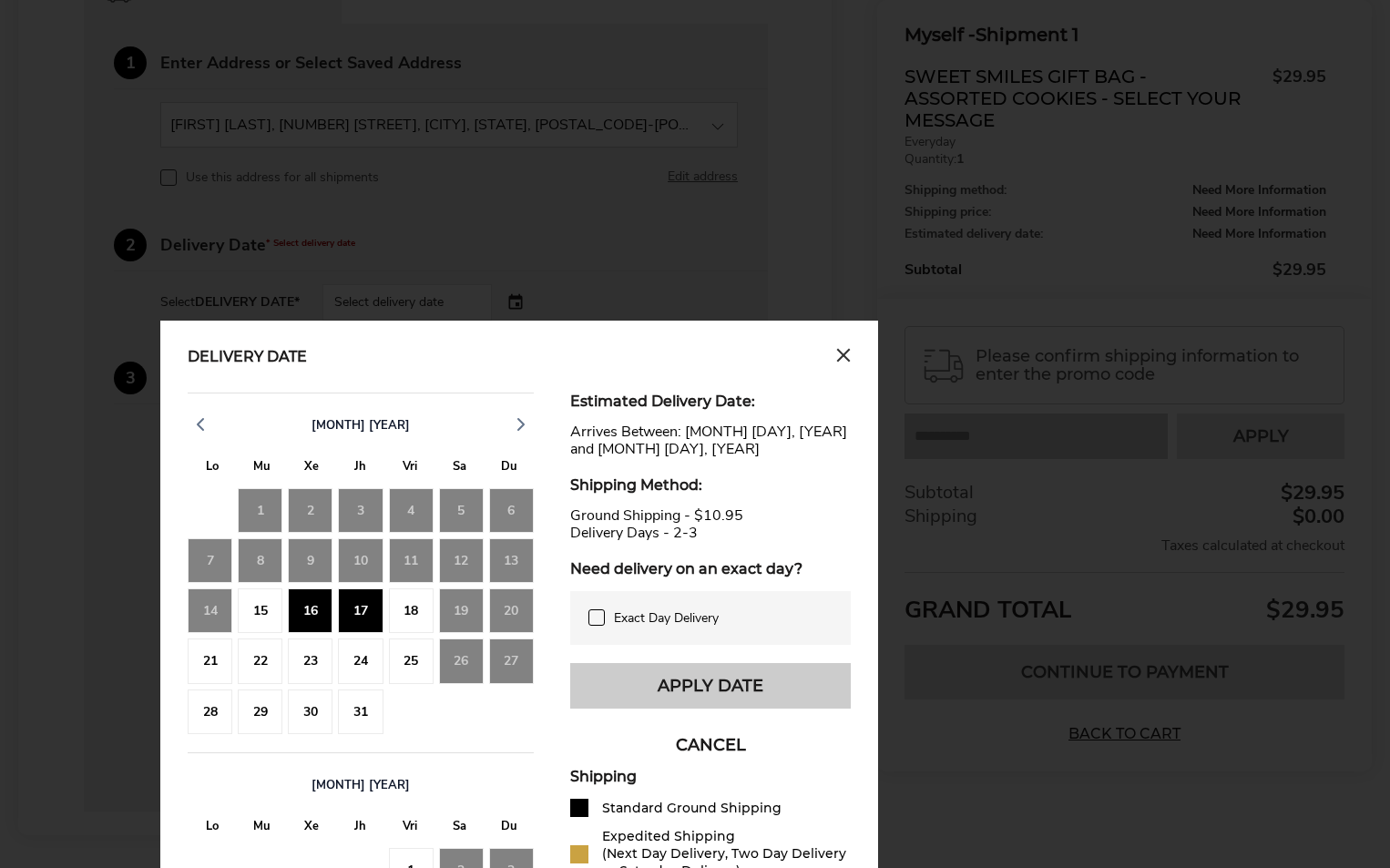 click on "Apply Date" at bounding box center [710, 686] 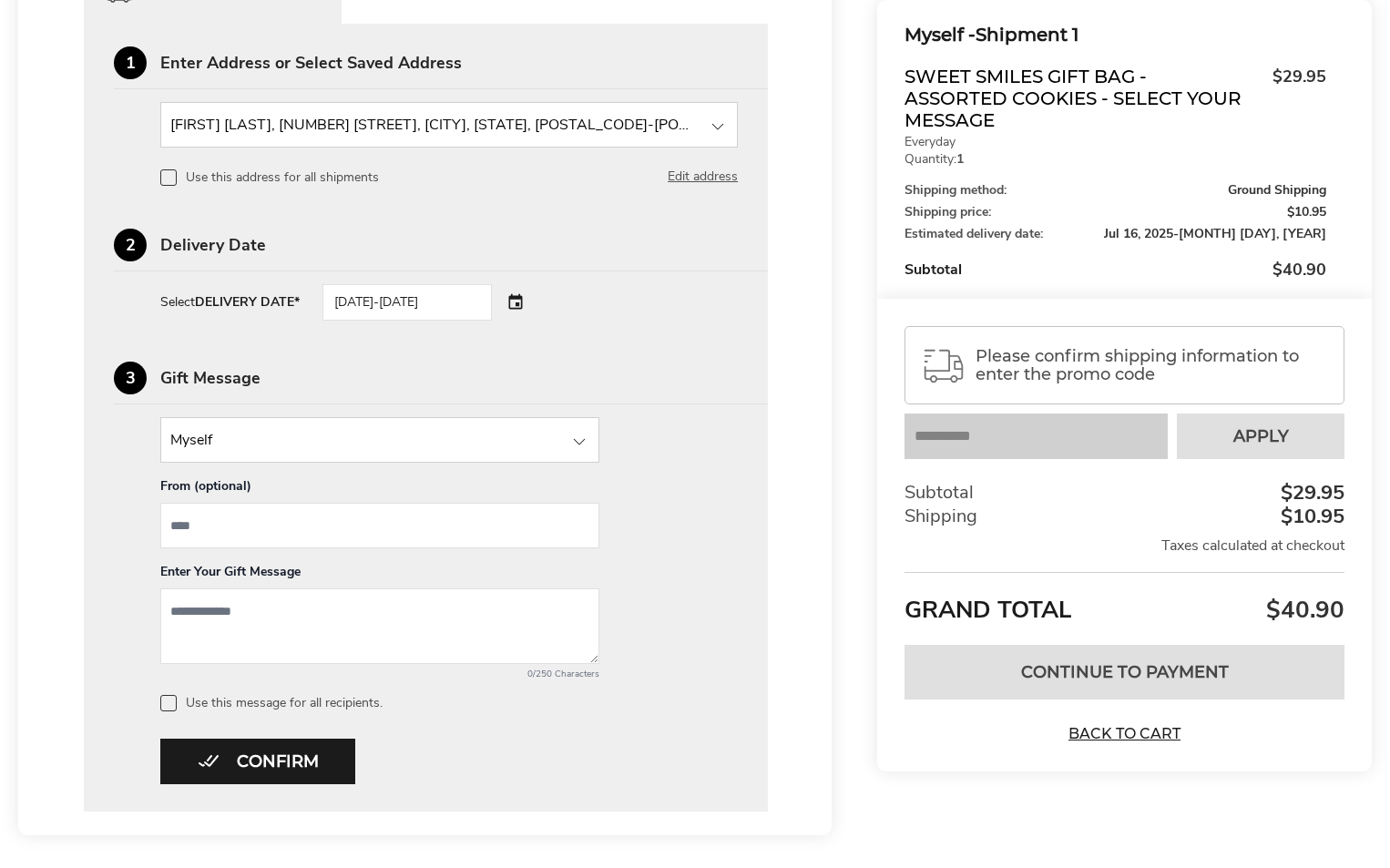 click at bounding box center [380, 526] 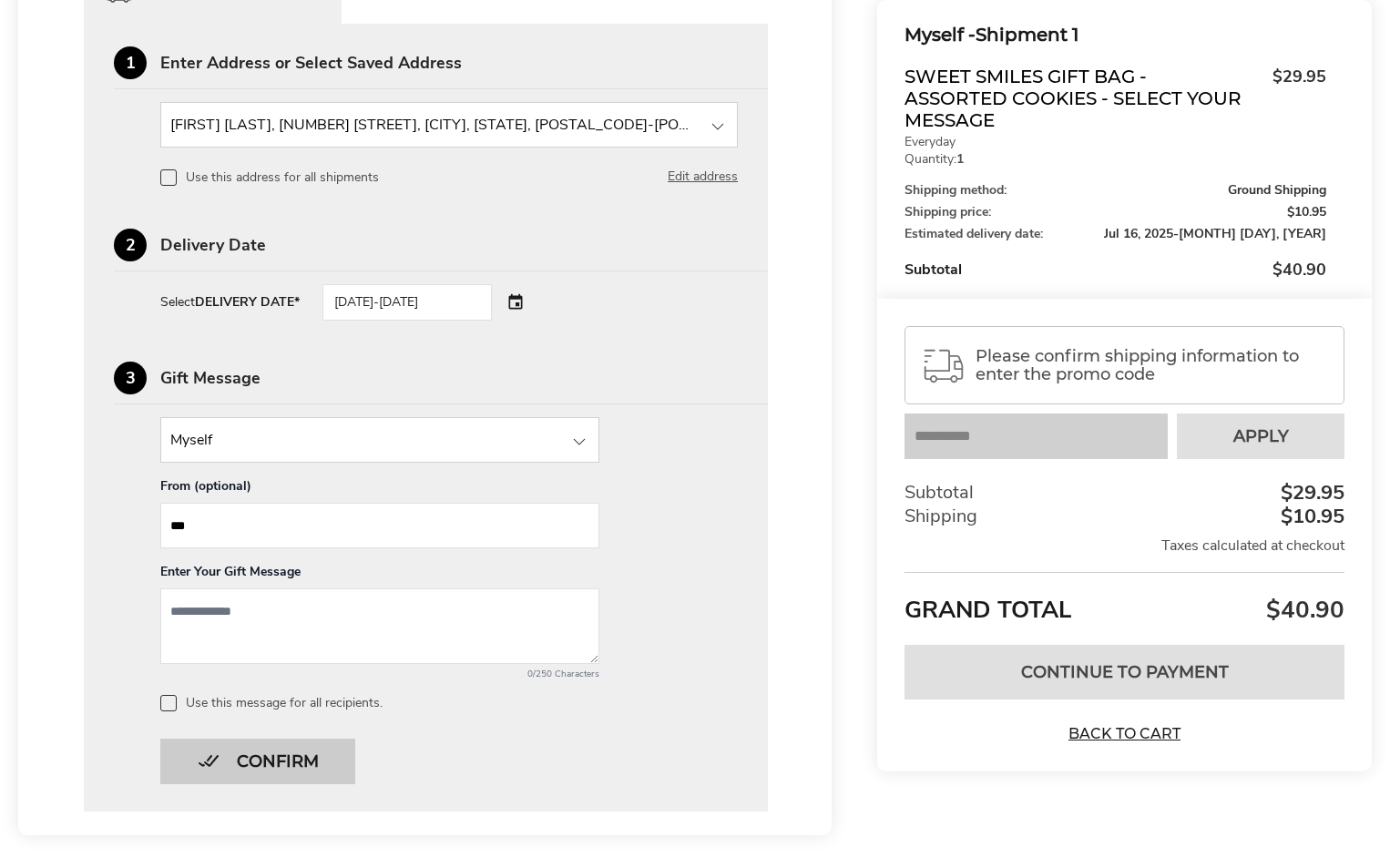 type on "***" 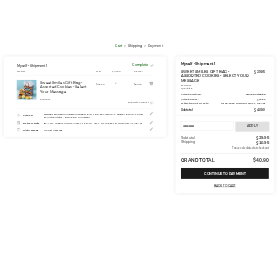scroll, scrollTop: 152, scrollLeft: 0, axis: vertical 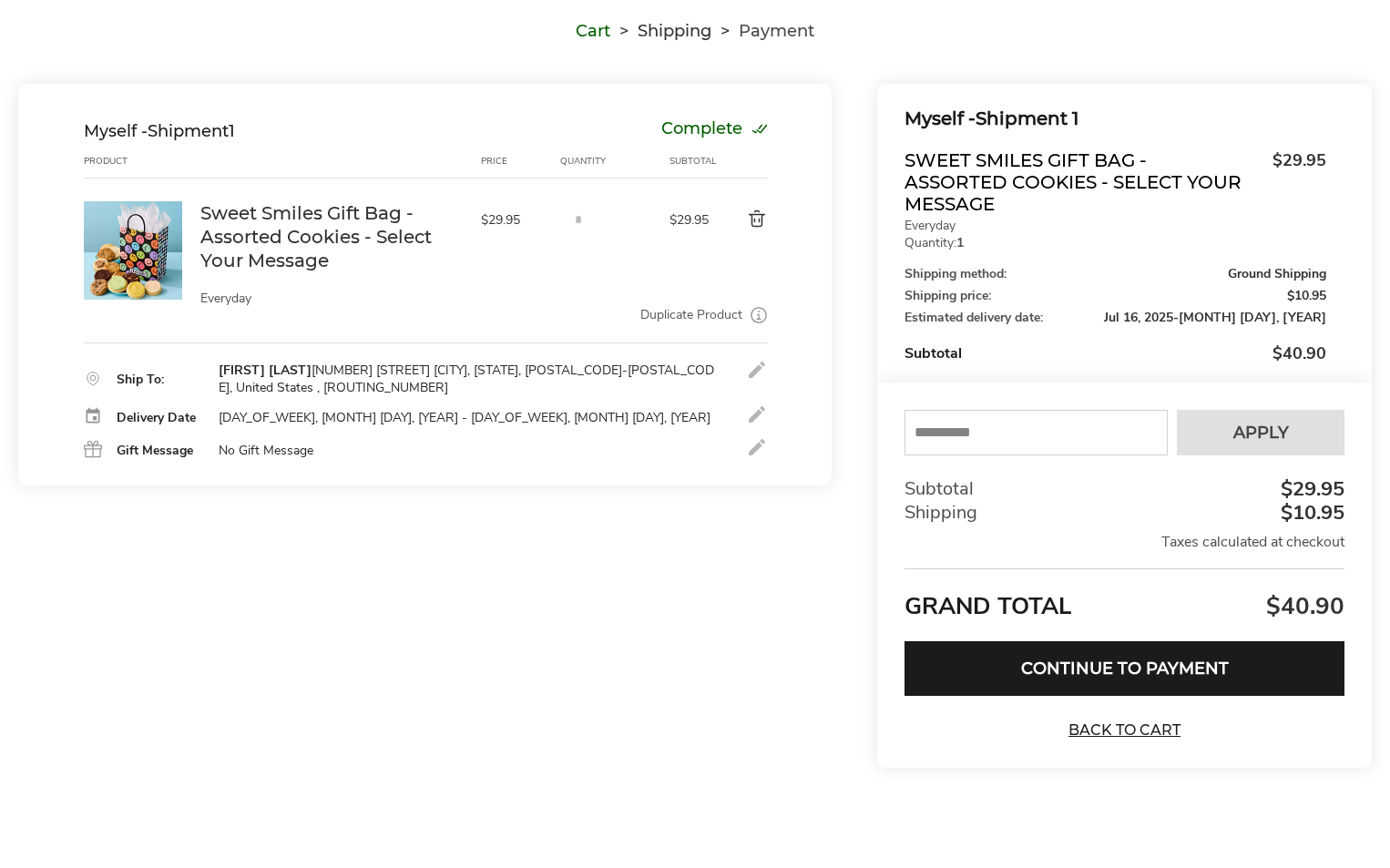paste on "******" 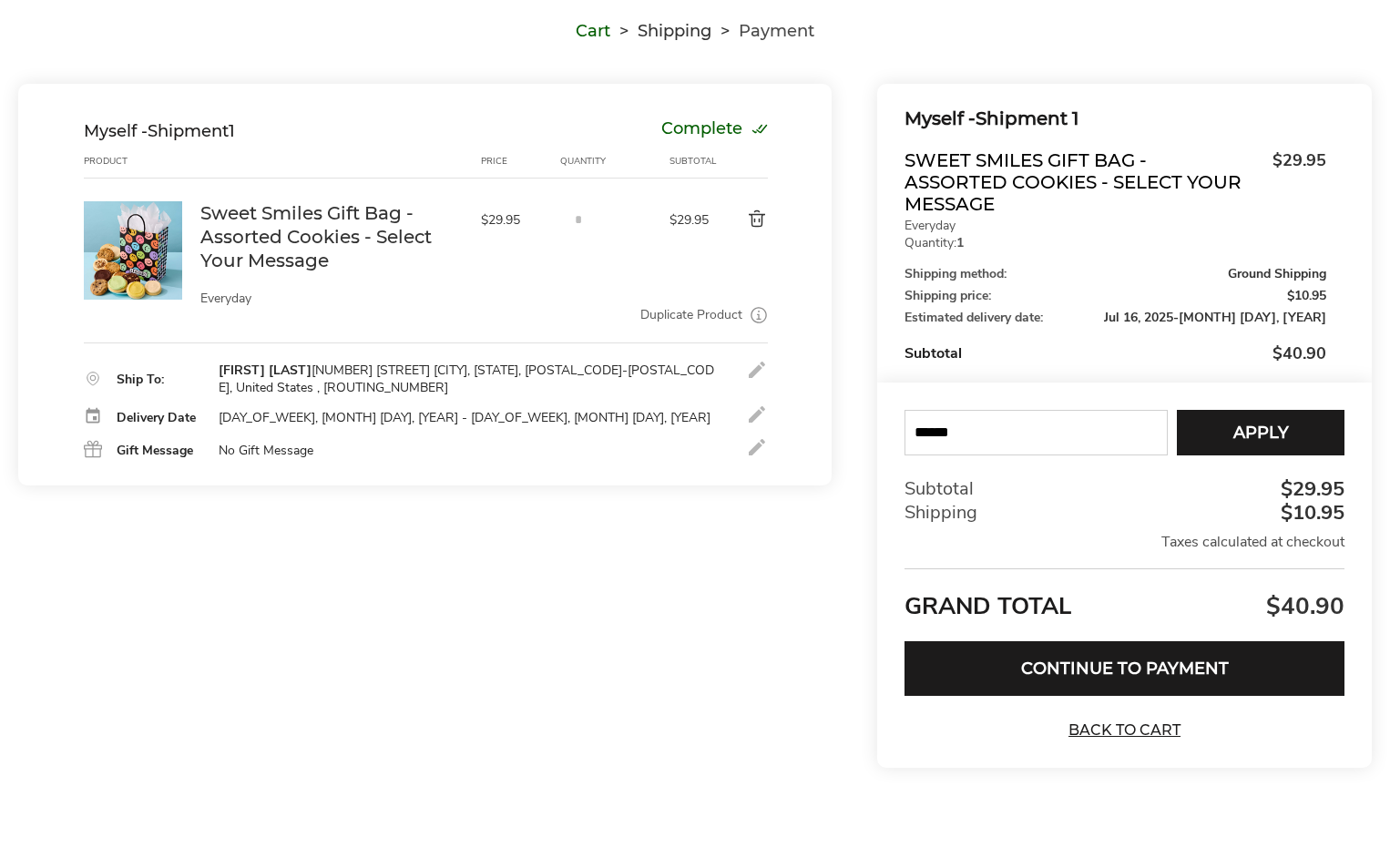 type on "******" 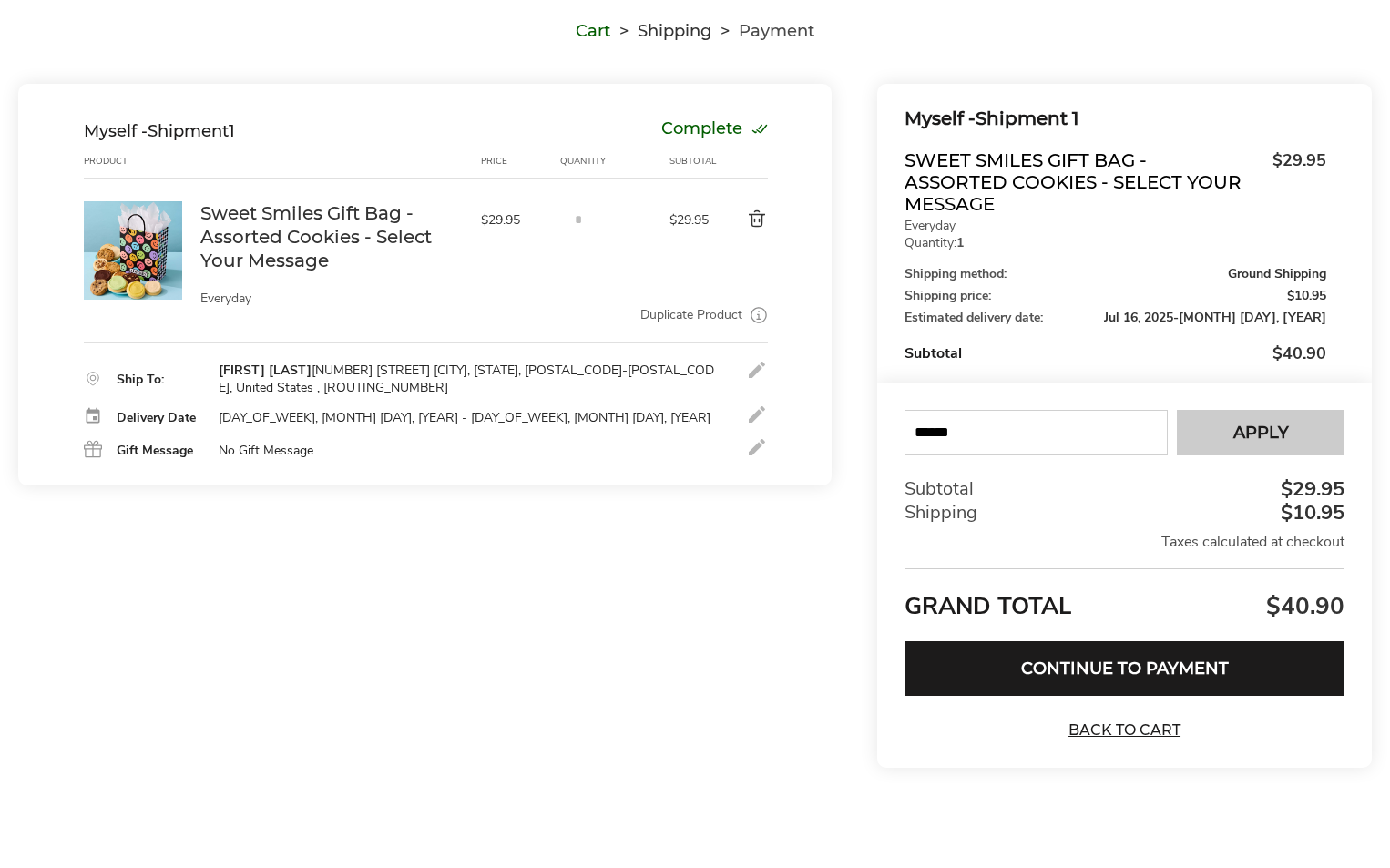 click on "Apply" at bounding box center [1261, 433] 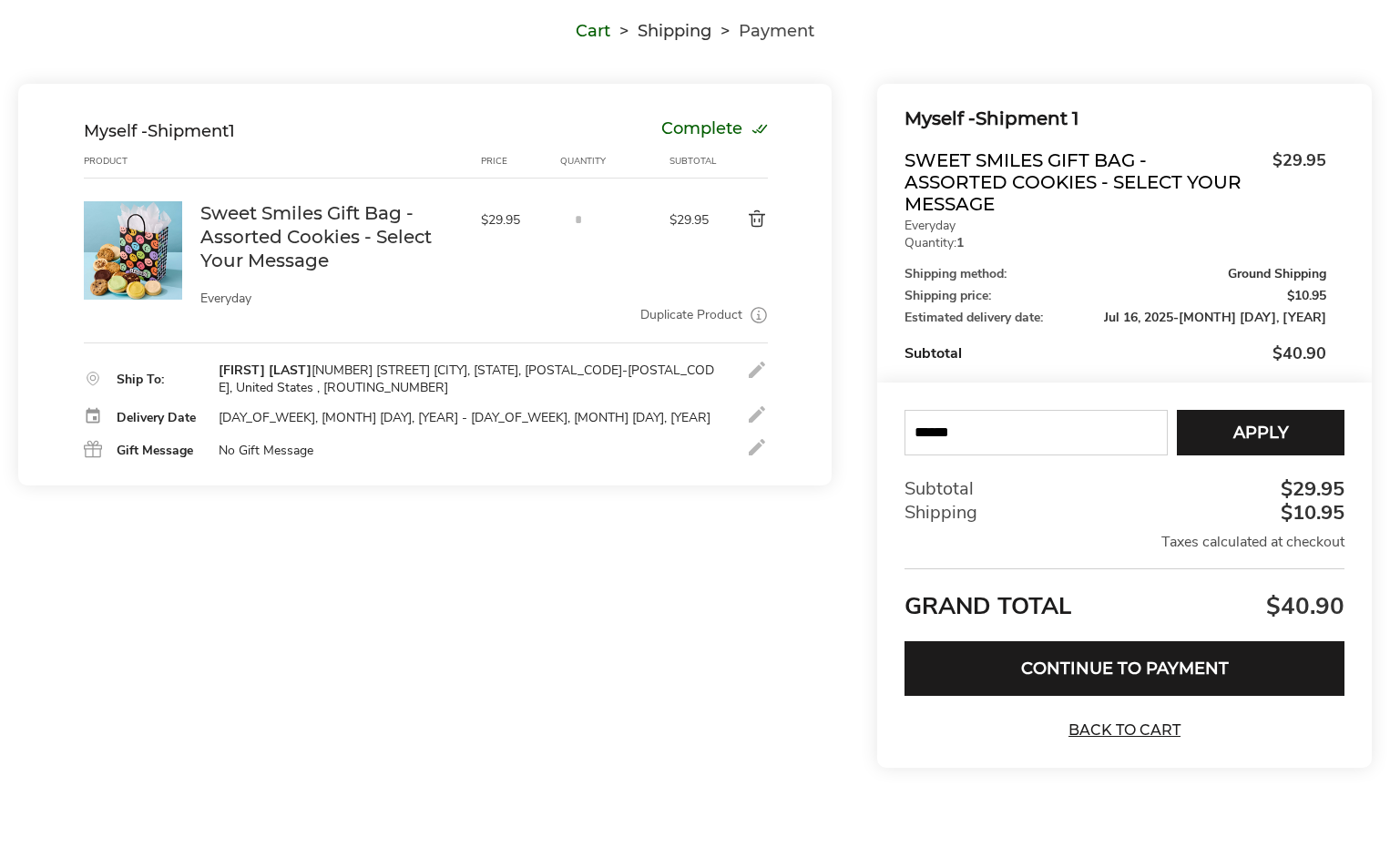 type 